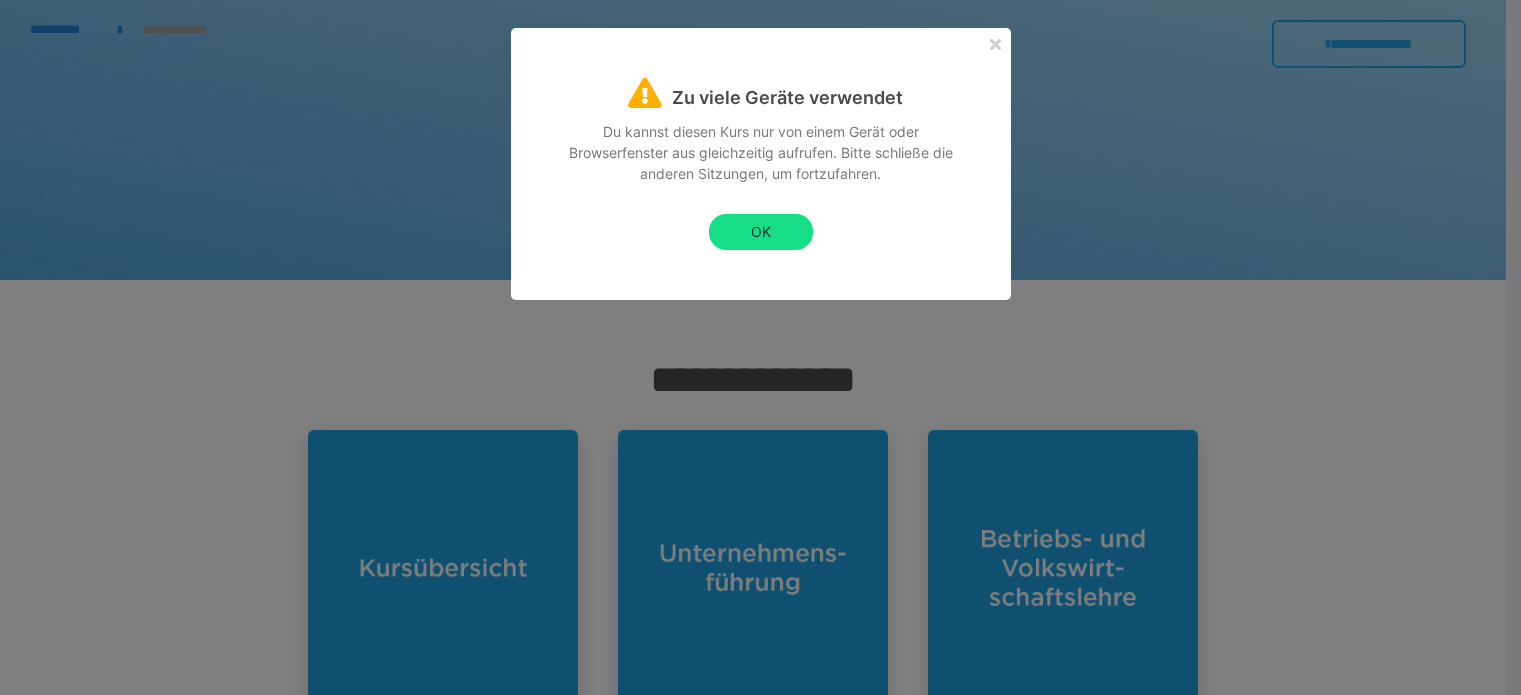 scroll, scrollTop: 1000, scrollLeft: 0, axis: vertical 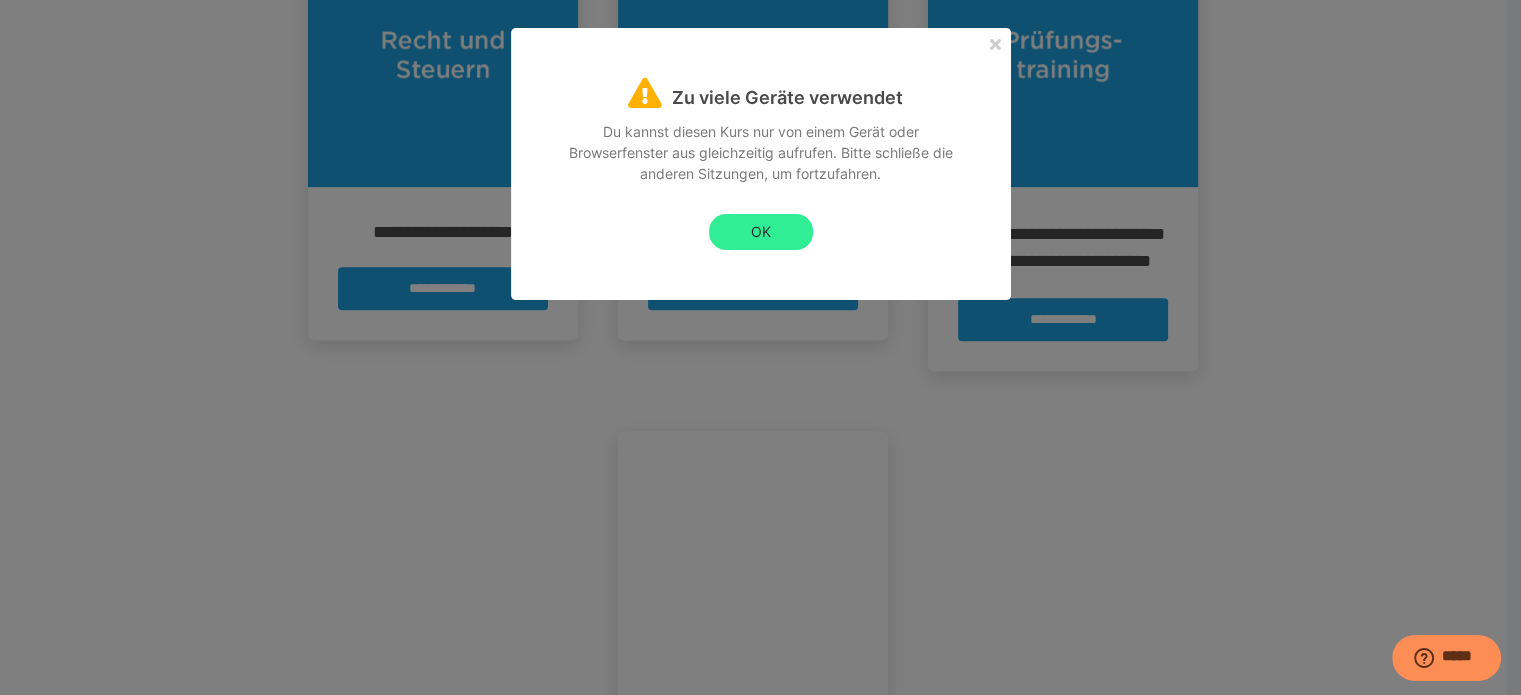 click on "OK" at bounding box center [761, 232] 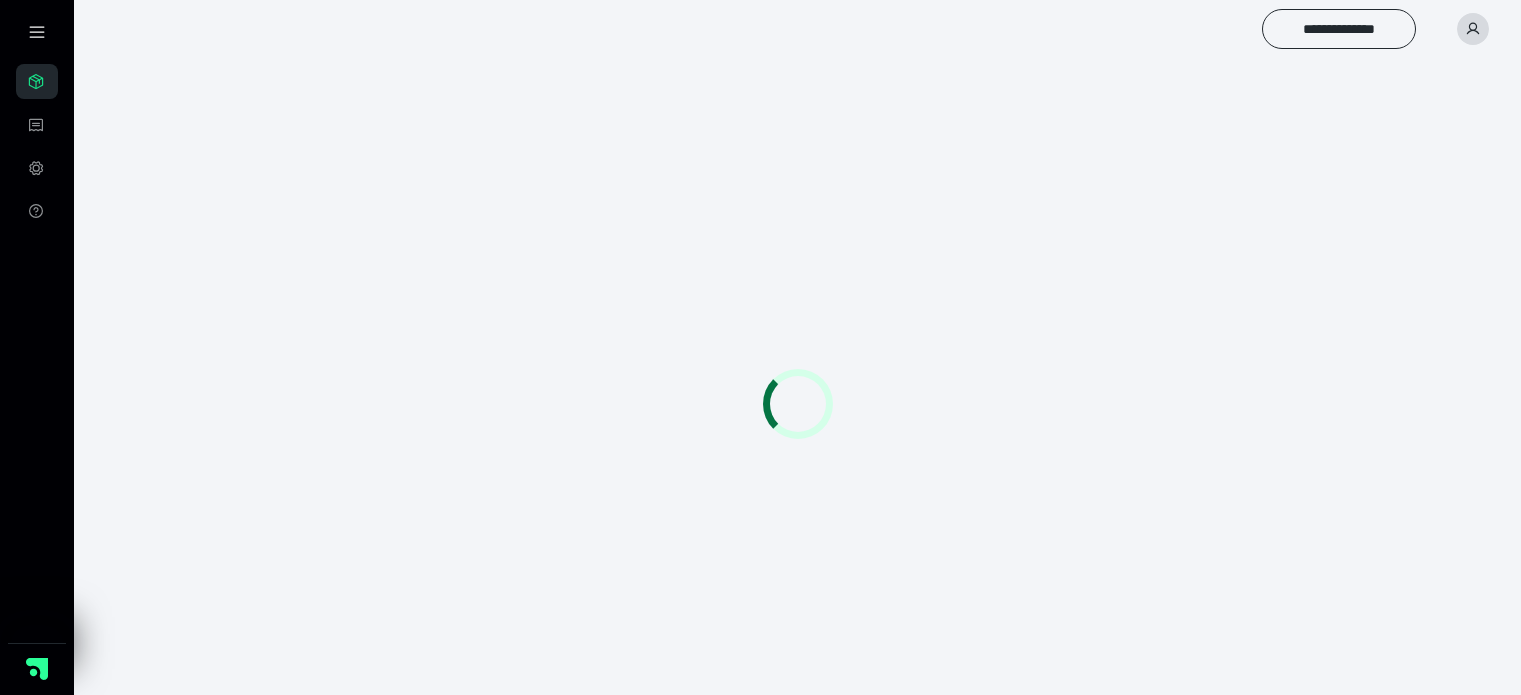 scroll, scrollTop: 0, scrollLeft: 0, axis: both 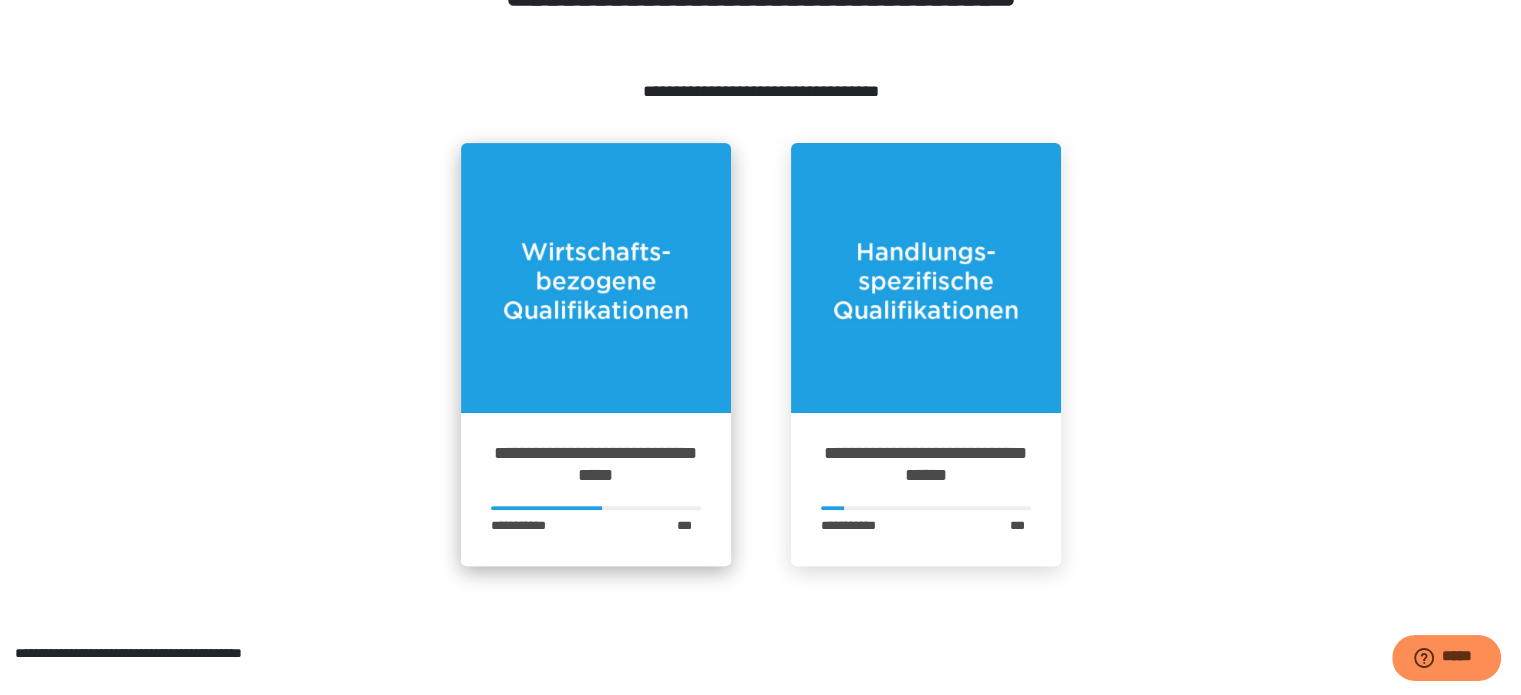 click at bounding box center (596, 278) 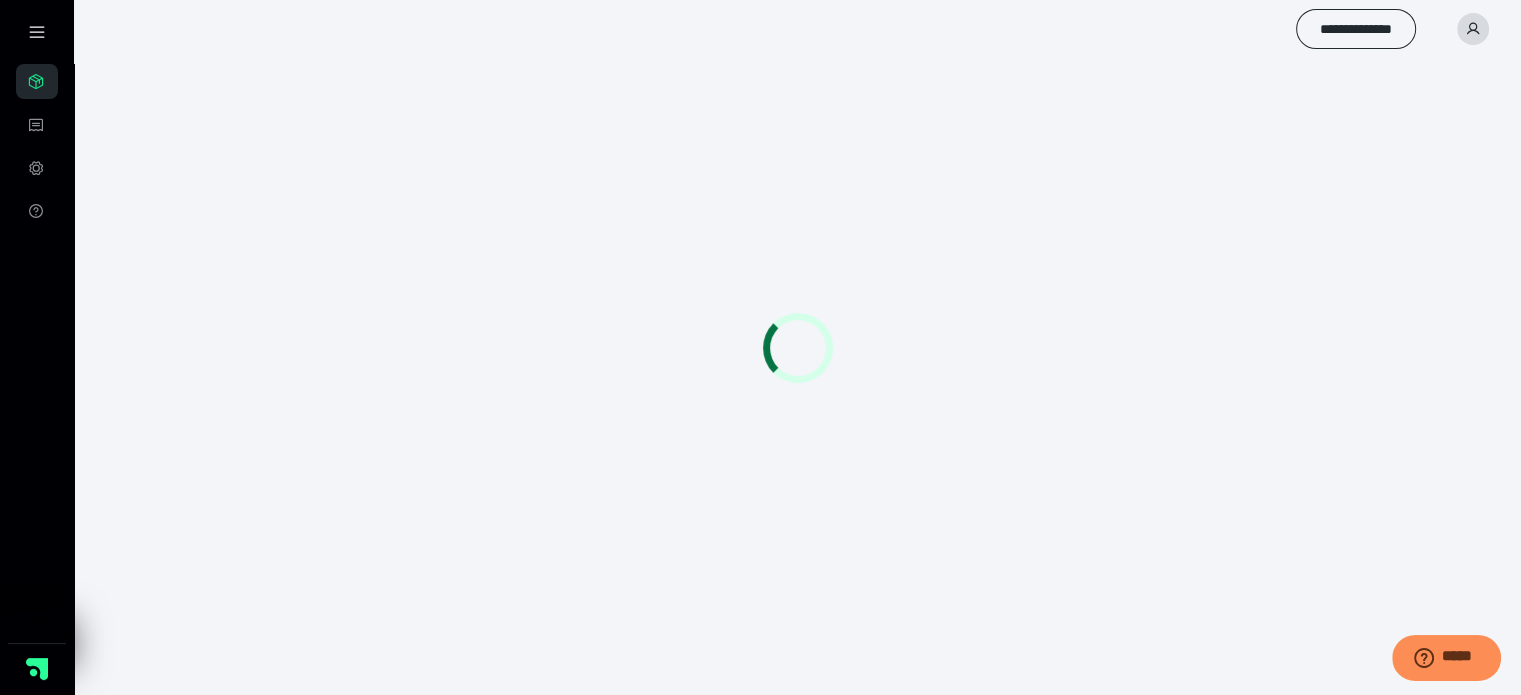 scroll, scrollTop: 0, scrollLeft: 0, axis: both 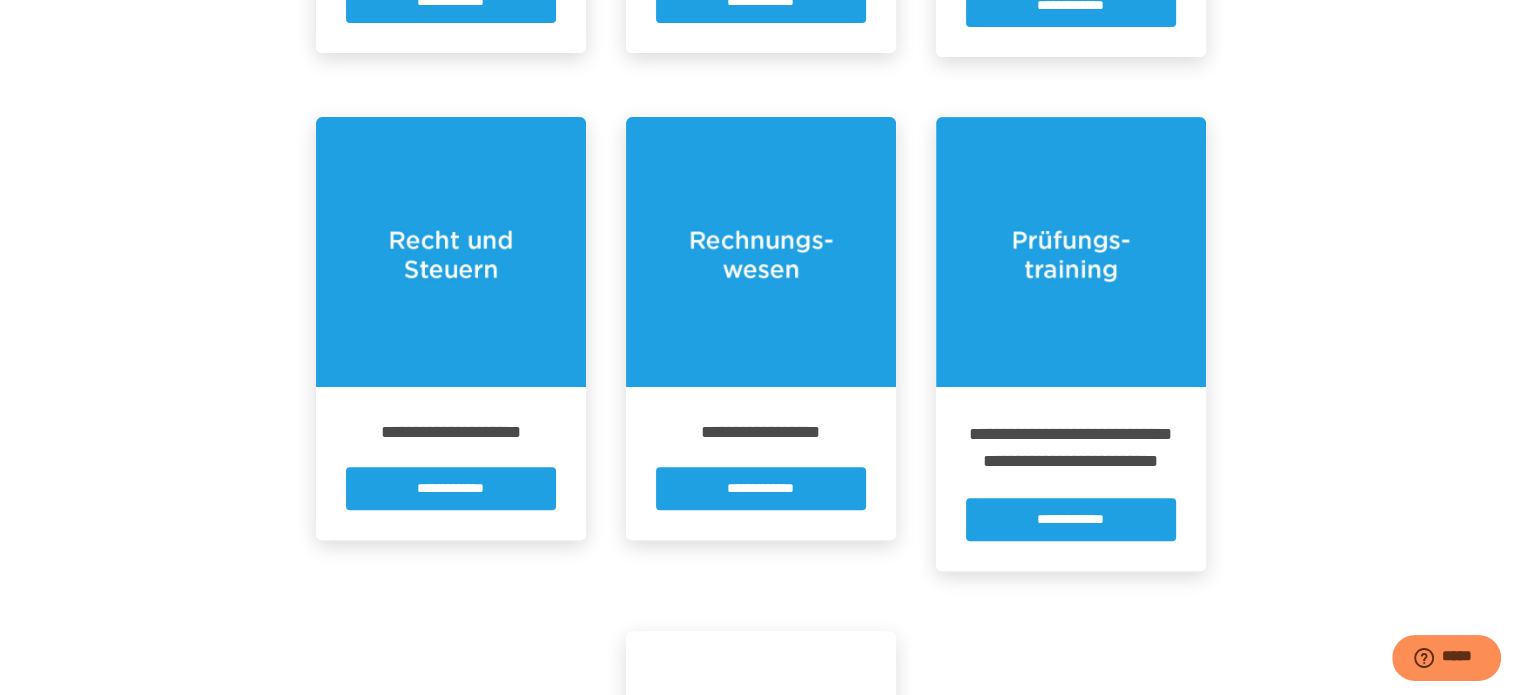 click on "**********" at bounding box center [1071, 519] 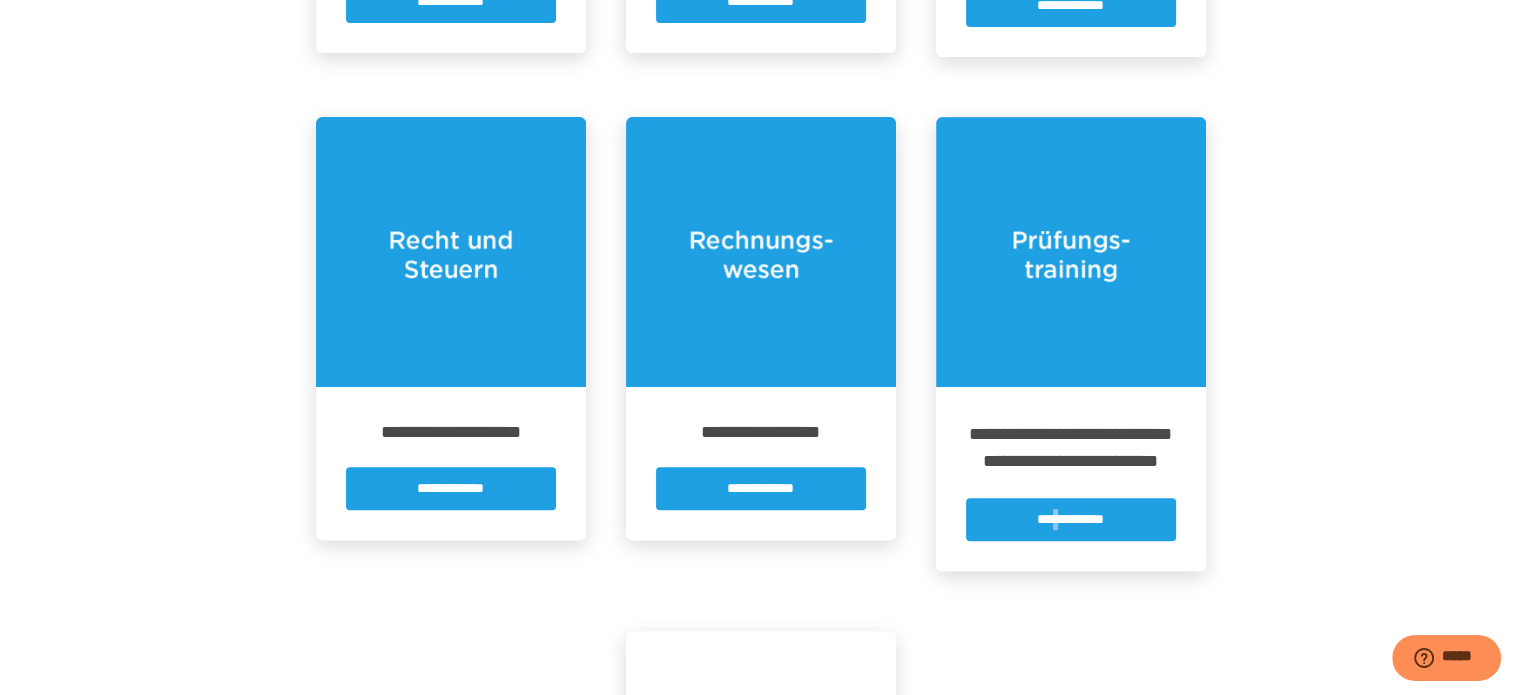 scroll, scrollTop: 0, scrollLeft: 0, axis: both 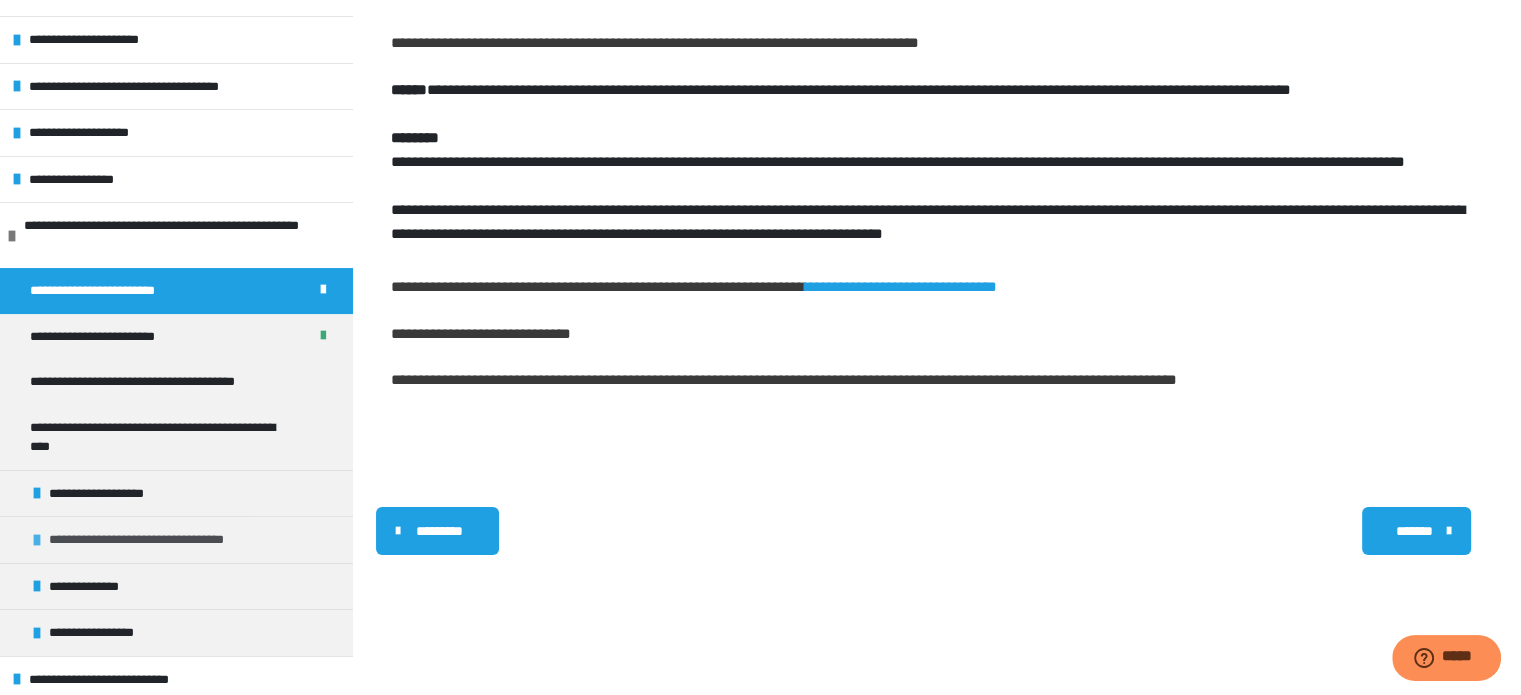 click on "**********" at bounding box center [155, 540] 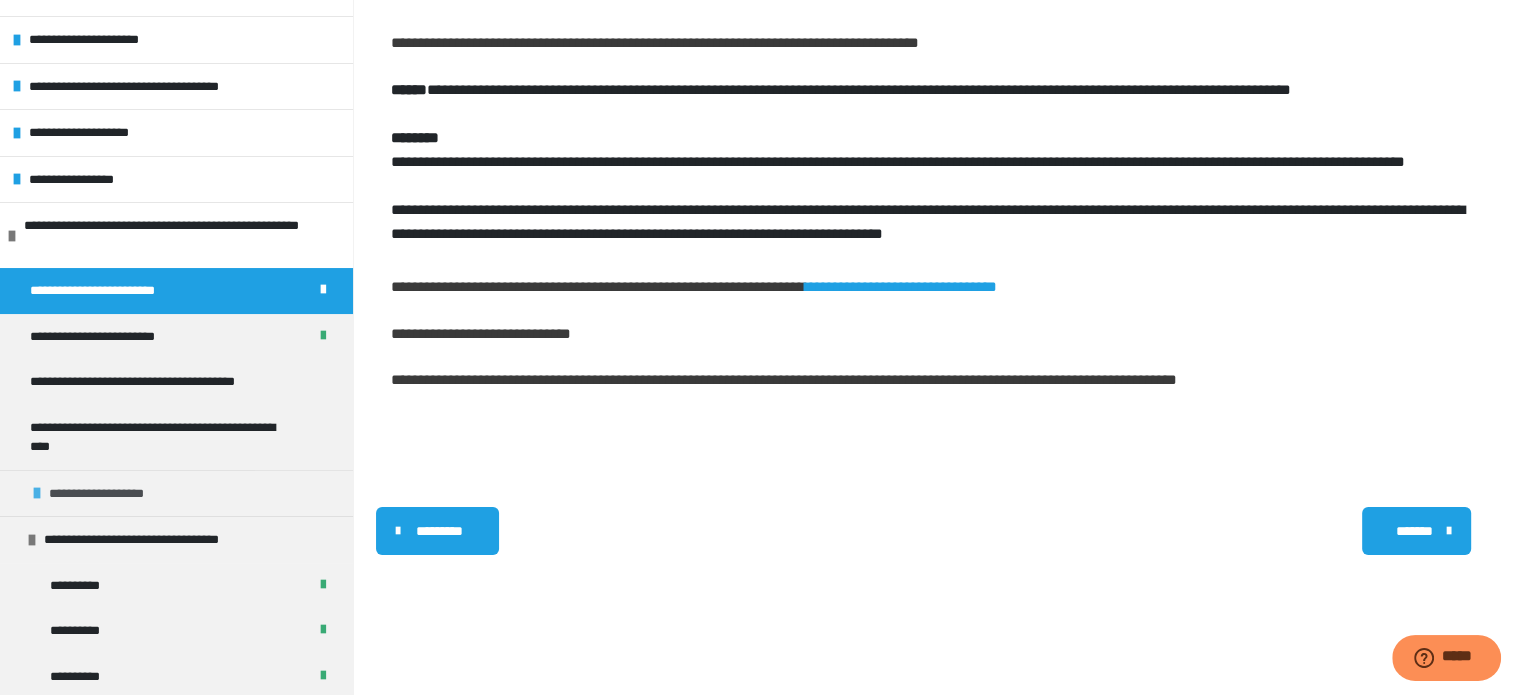 click on "**********" at bounding box center [117, 494] 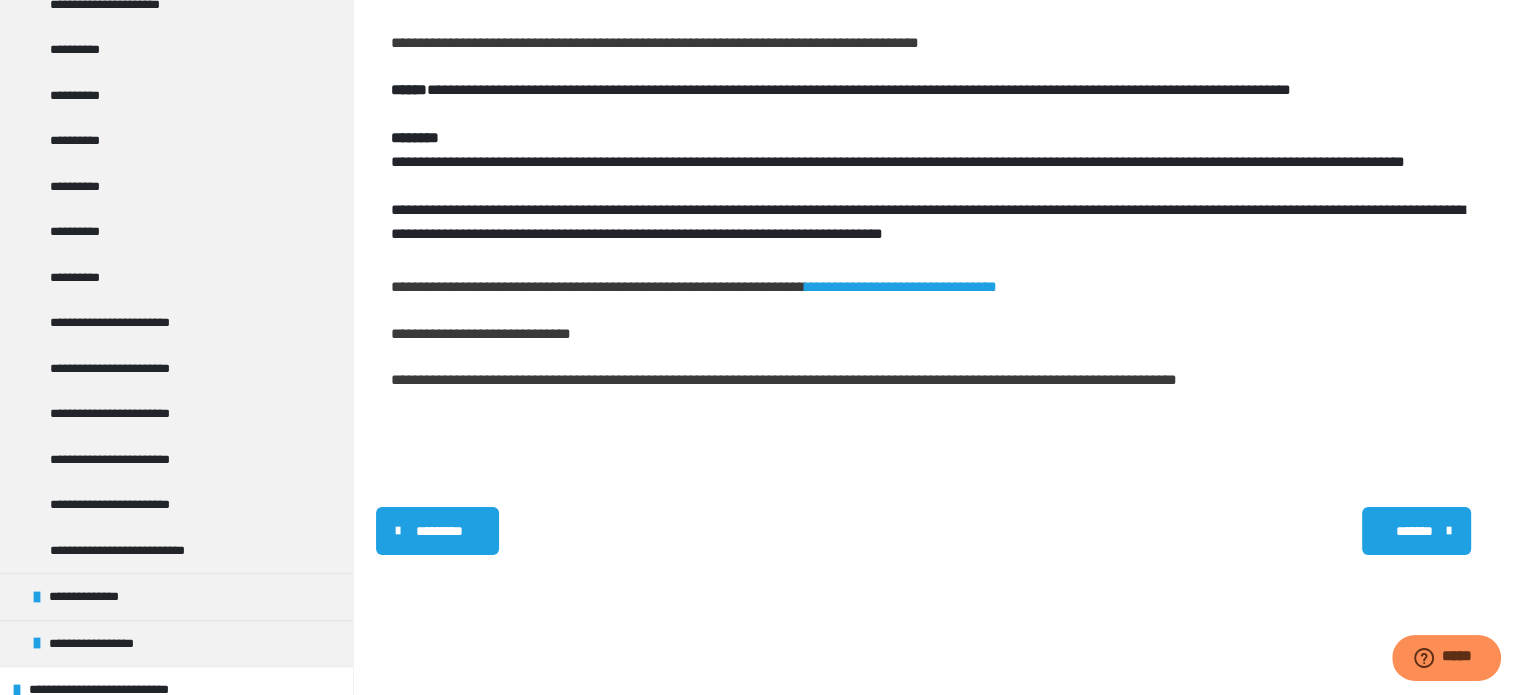 scroll, scrollTop: 1545, scrollLeft: 0, axis: vertical 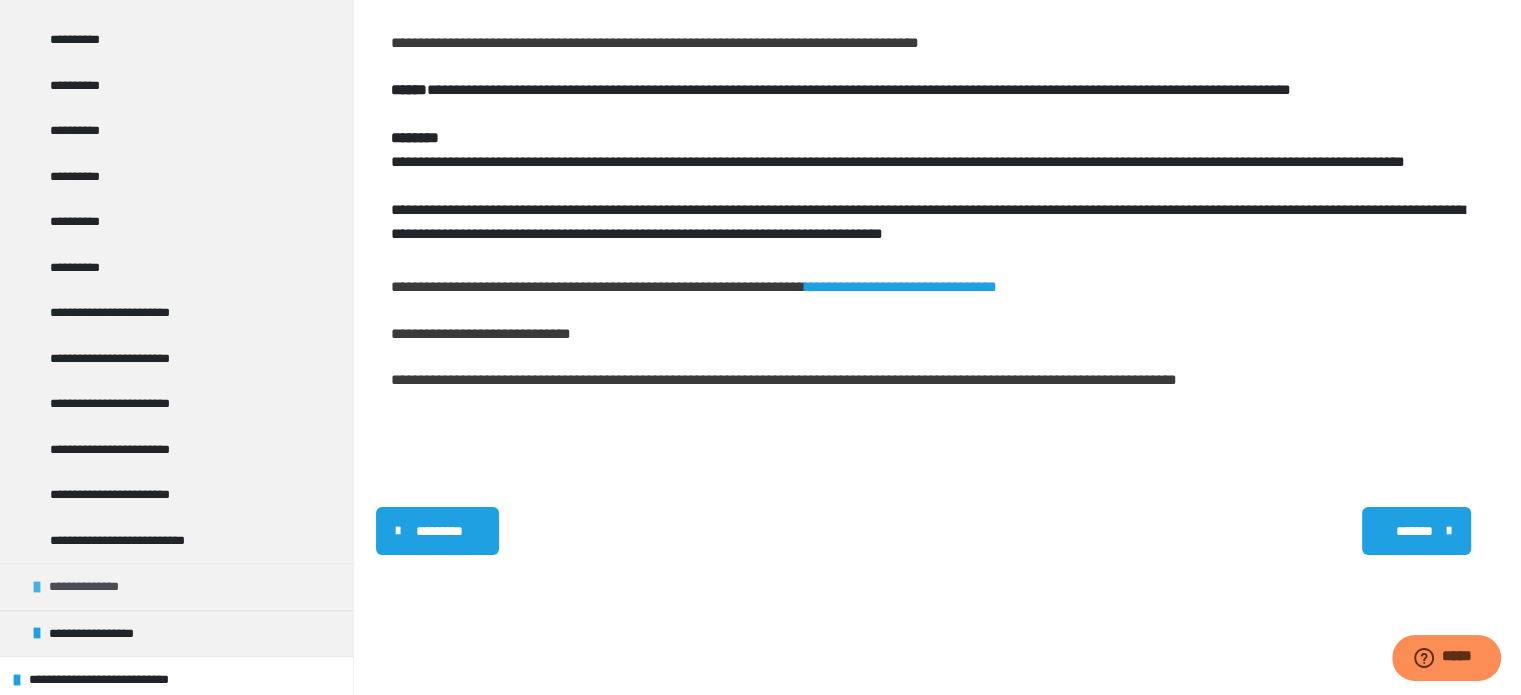 click on "**********" at bounding box center (102, 587) 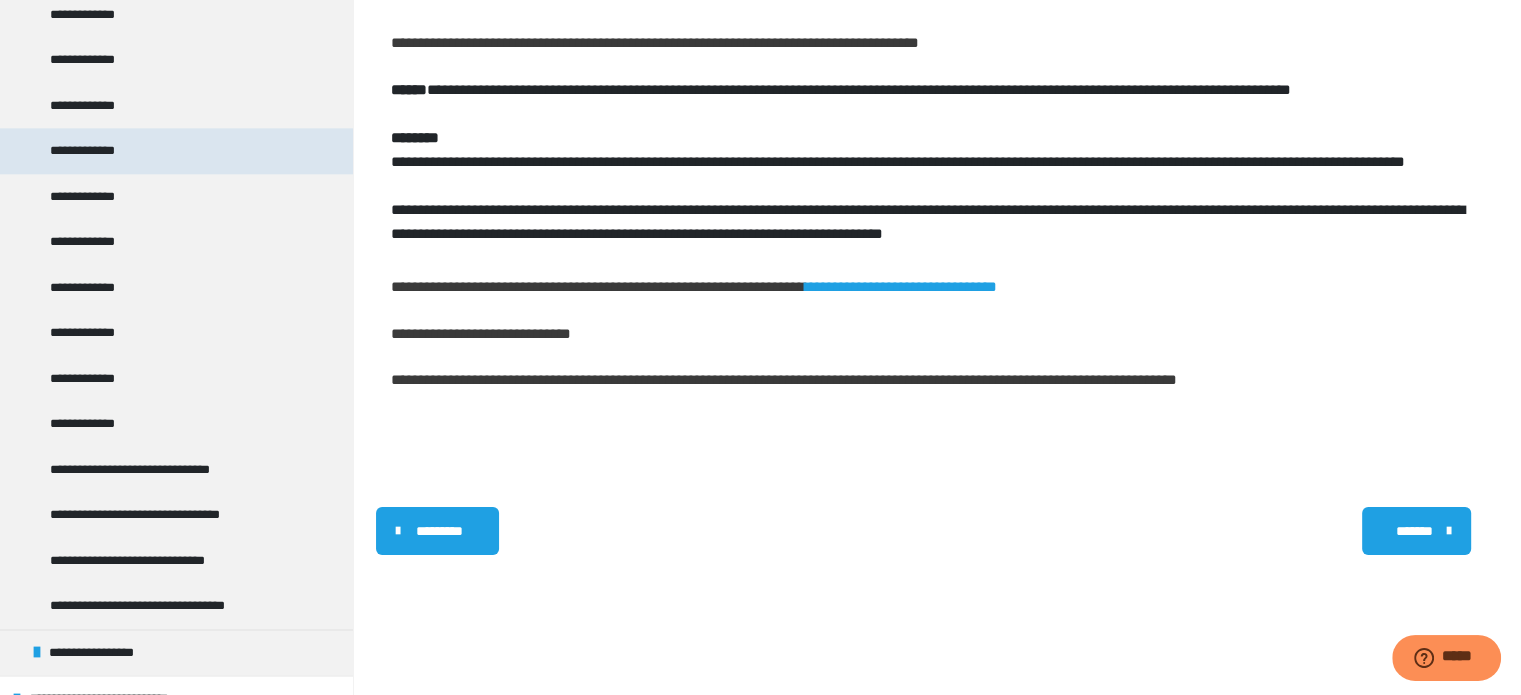 scroll, scrollTop: 2364, scrollLeft: 0, axis: vertical 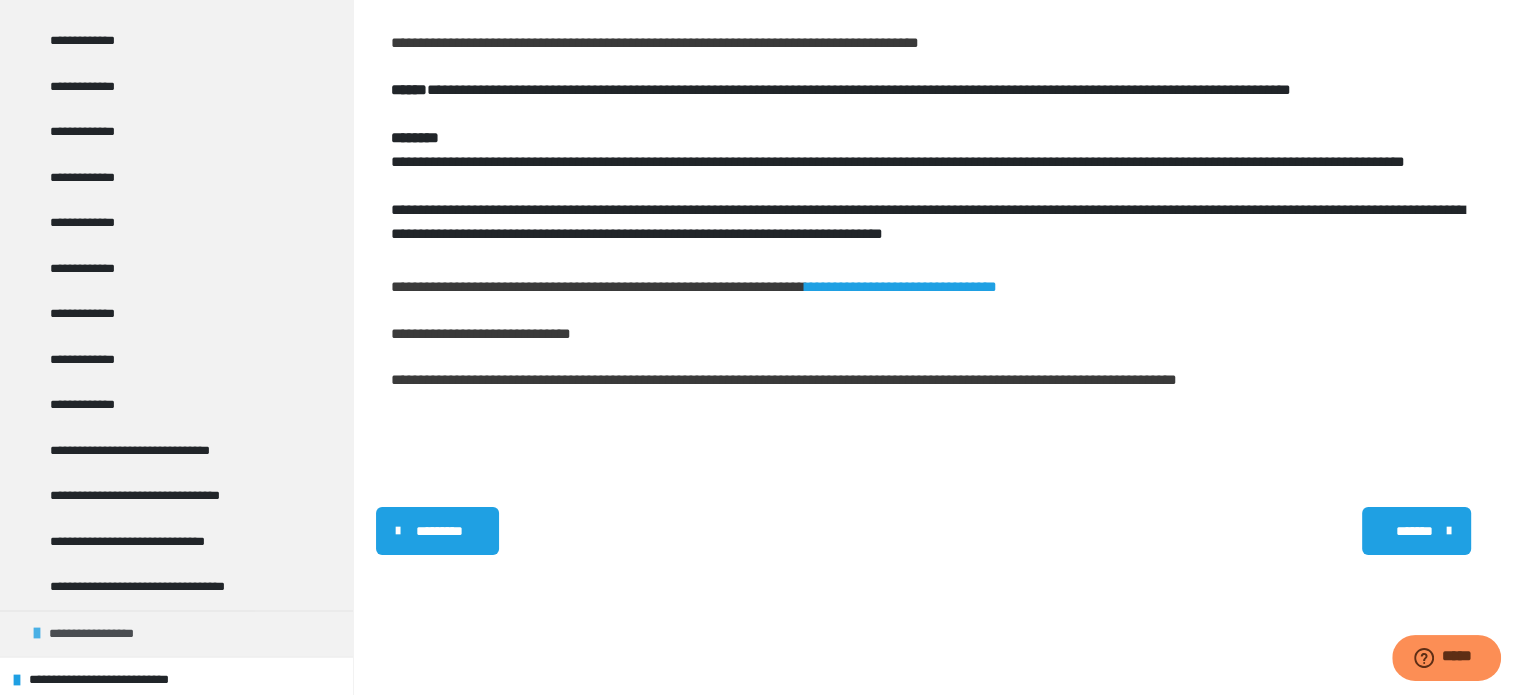 click on "**********" at bounding box center [105, 634] 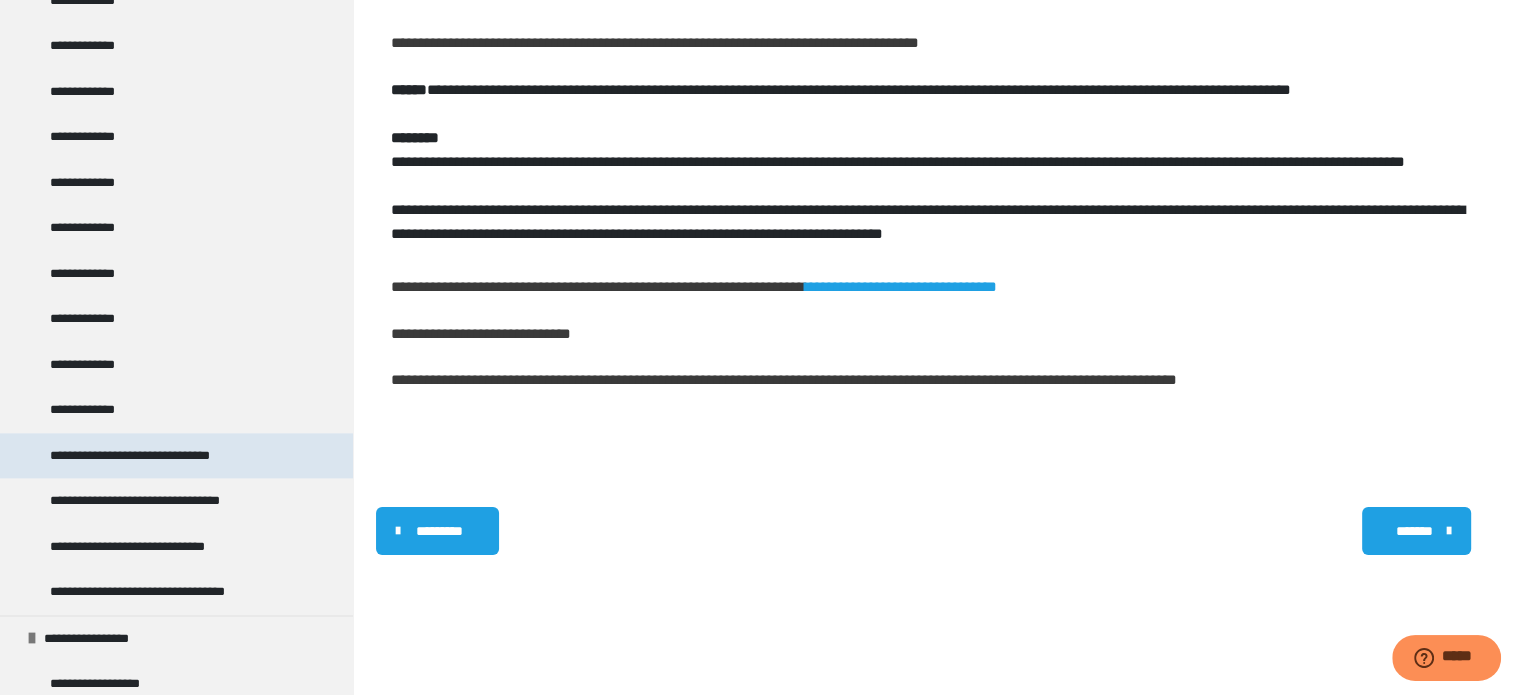 scroll, scrollTop: 2701, scrollLeft: 0, axis: vertical 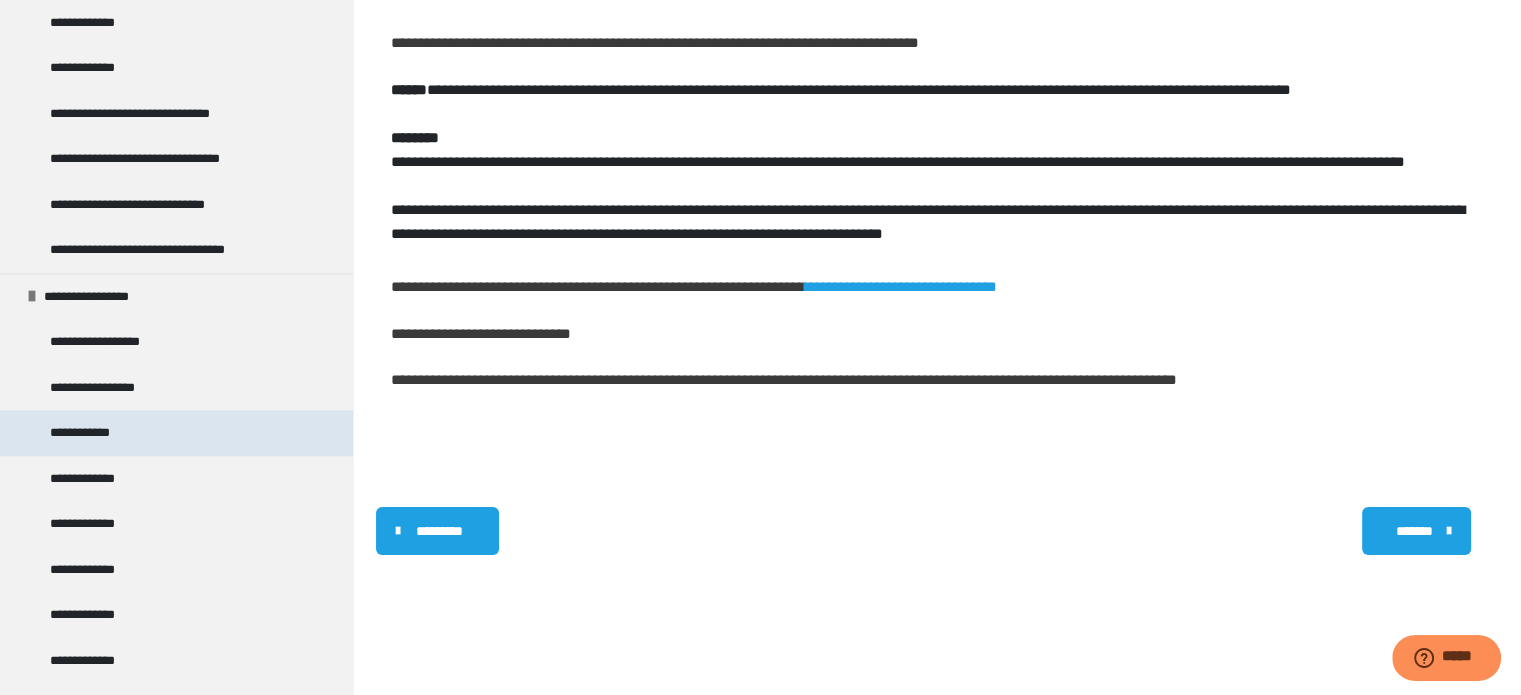 click on "**********" at bounding box center (176, 433) 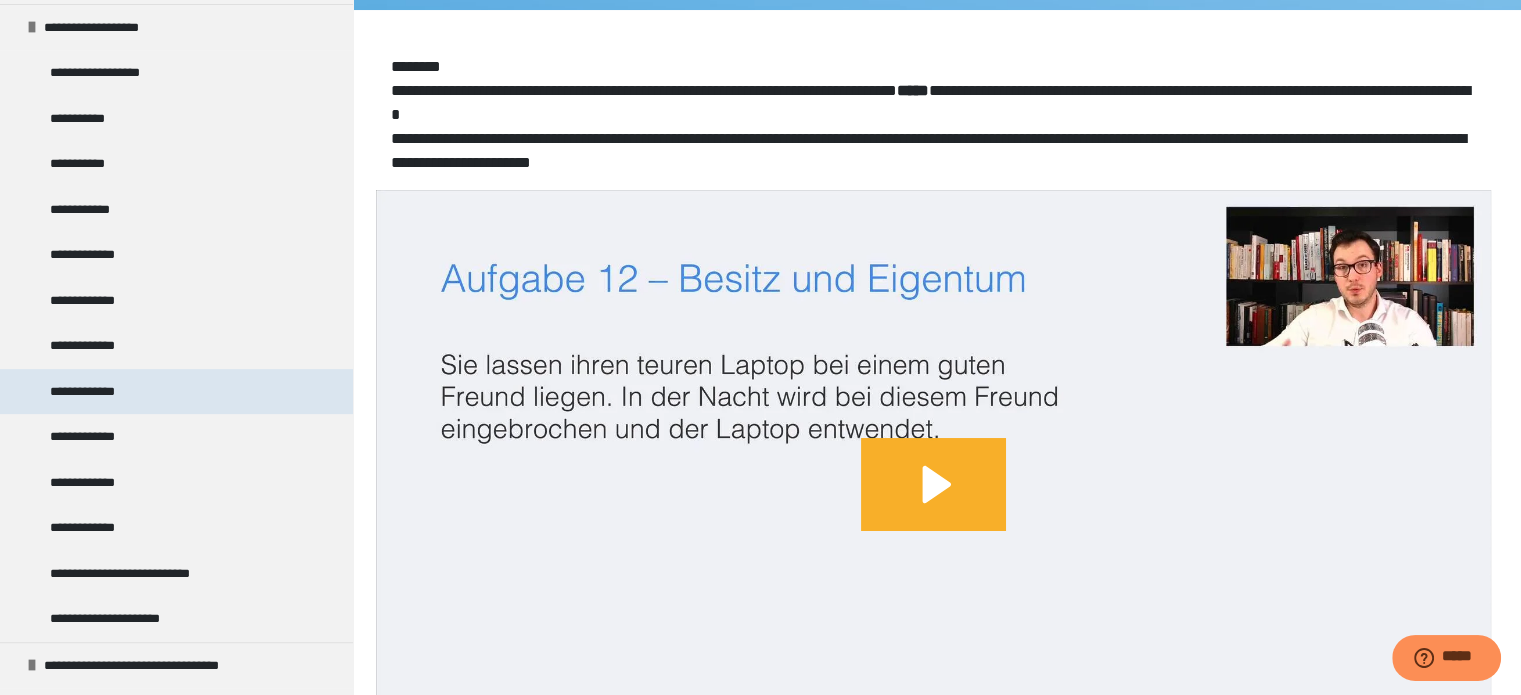 scroll, scrollTop: 501, scrollLeft: 0, axis: vertical 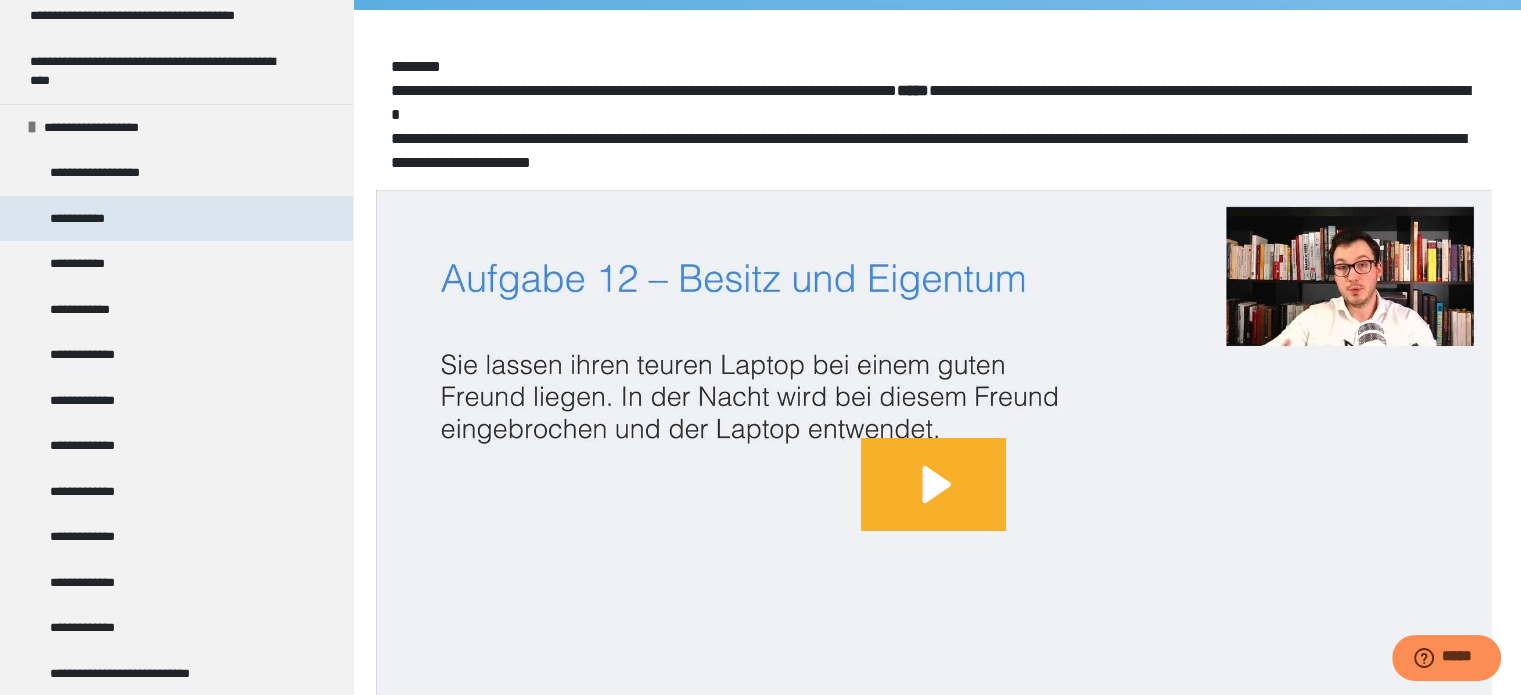 click on "**********" at bounding box center [176, 219] 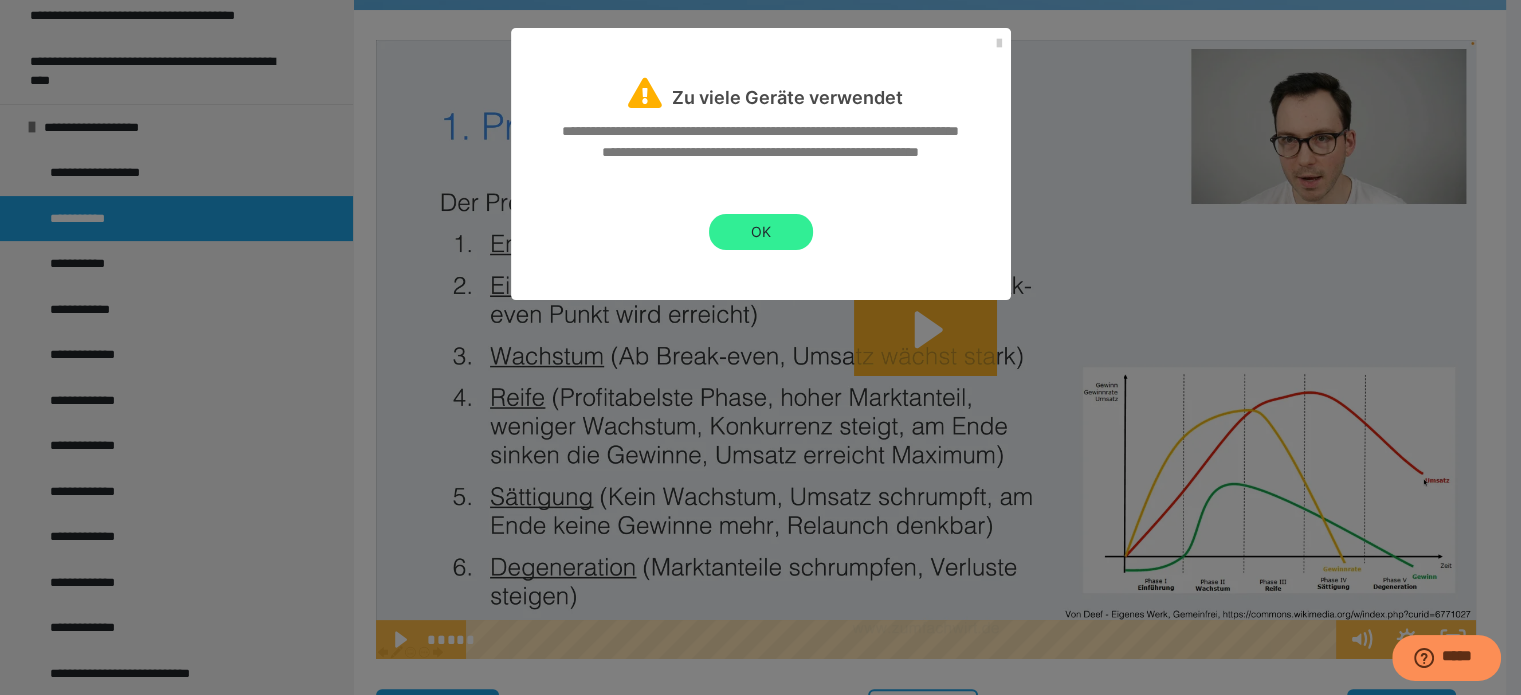 click on "OK" at bounding box center (761, 232) 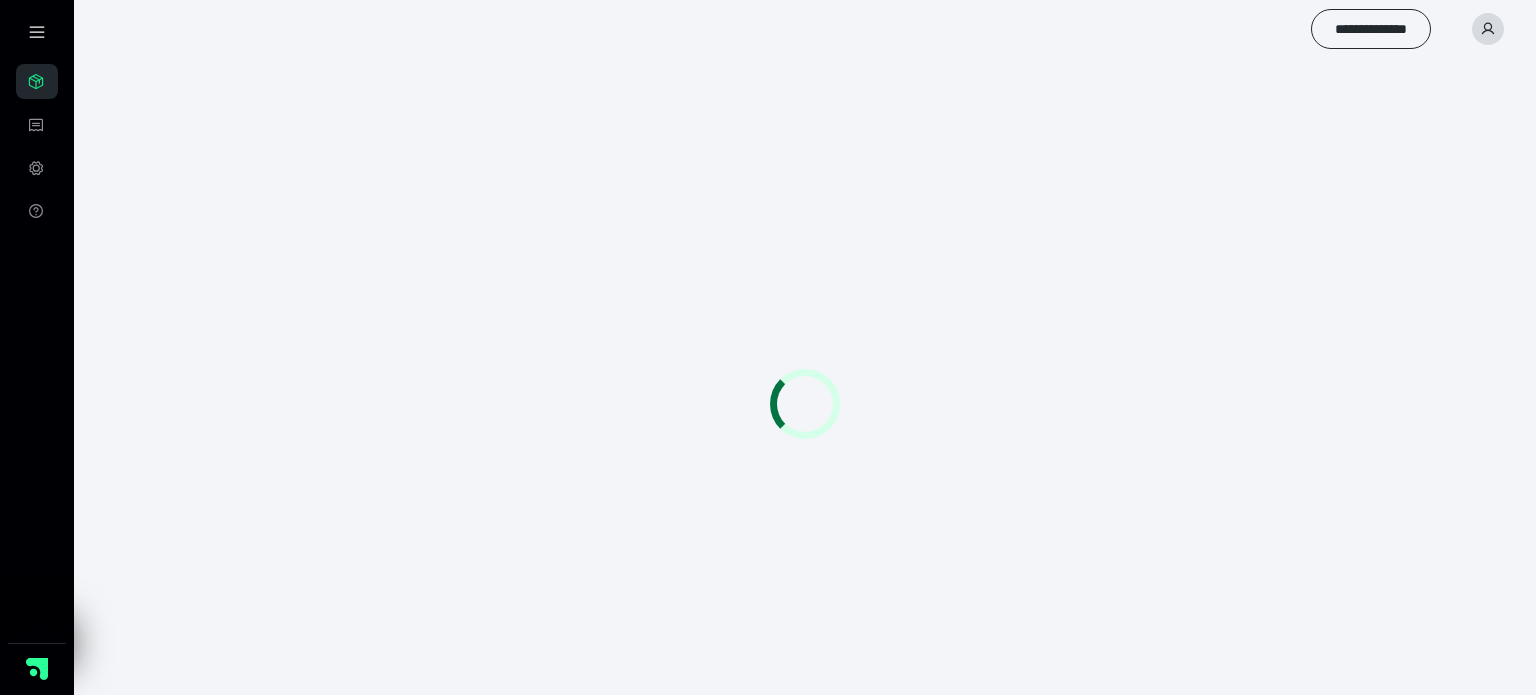 scroll, scrollTop: 0, scrollLeft: 0, axis: both 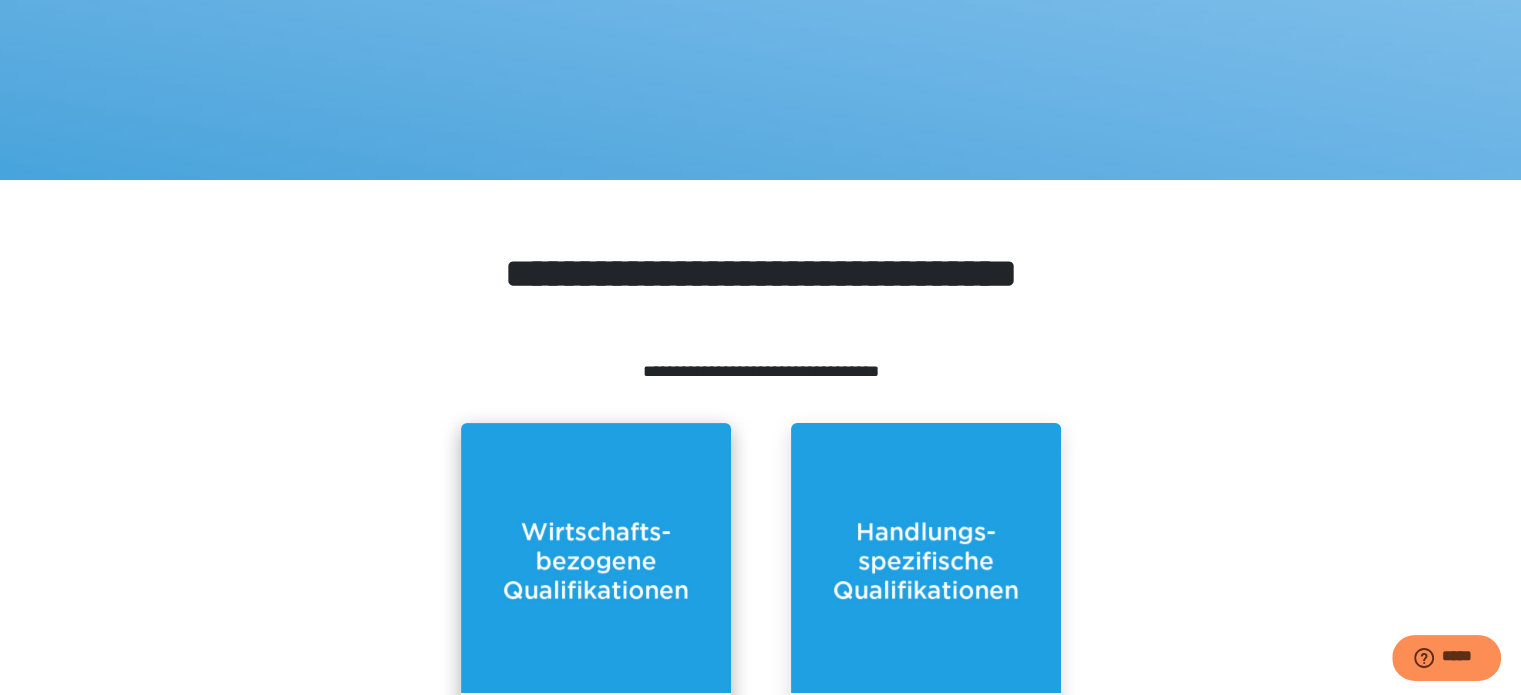 click at bounding box center (596, 558) 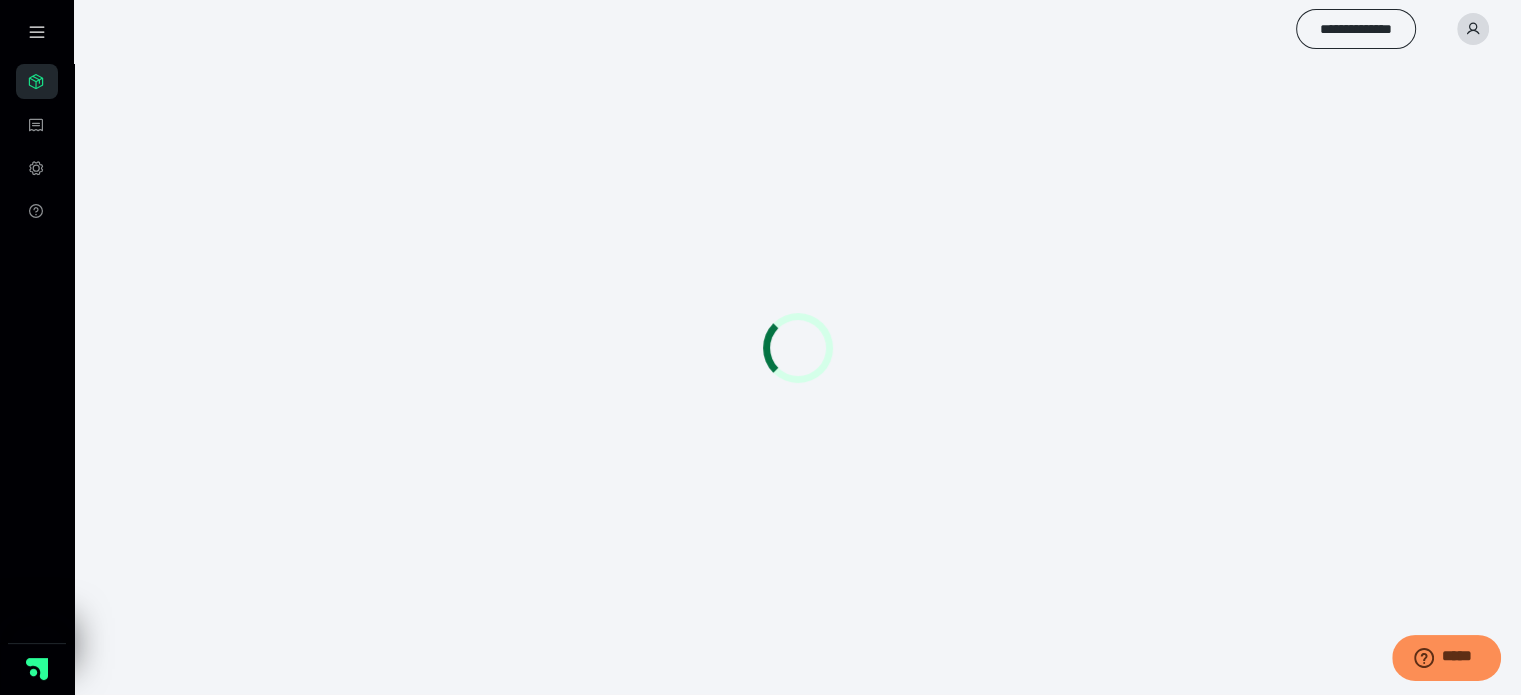 scroll, scrollTop: 0, scrollLeft: 0, axis: both 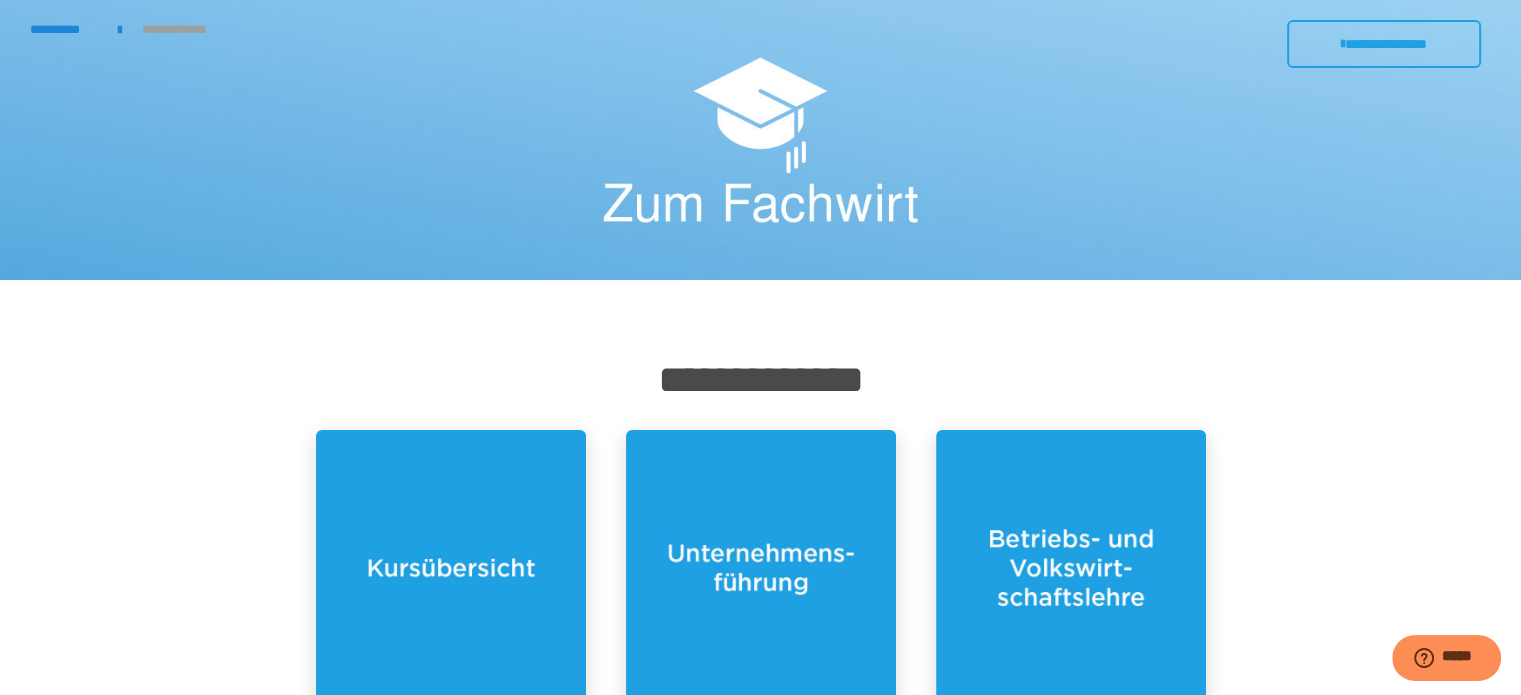 click at bounding box center (451, 565) 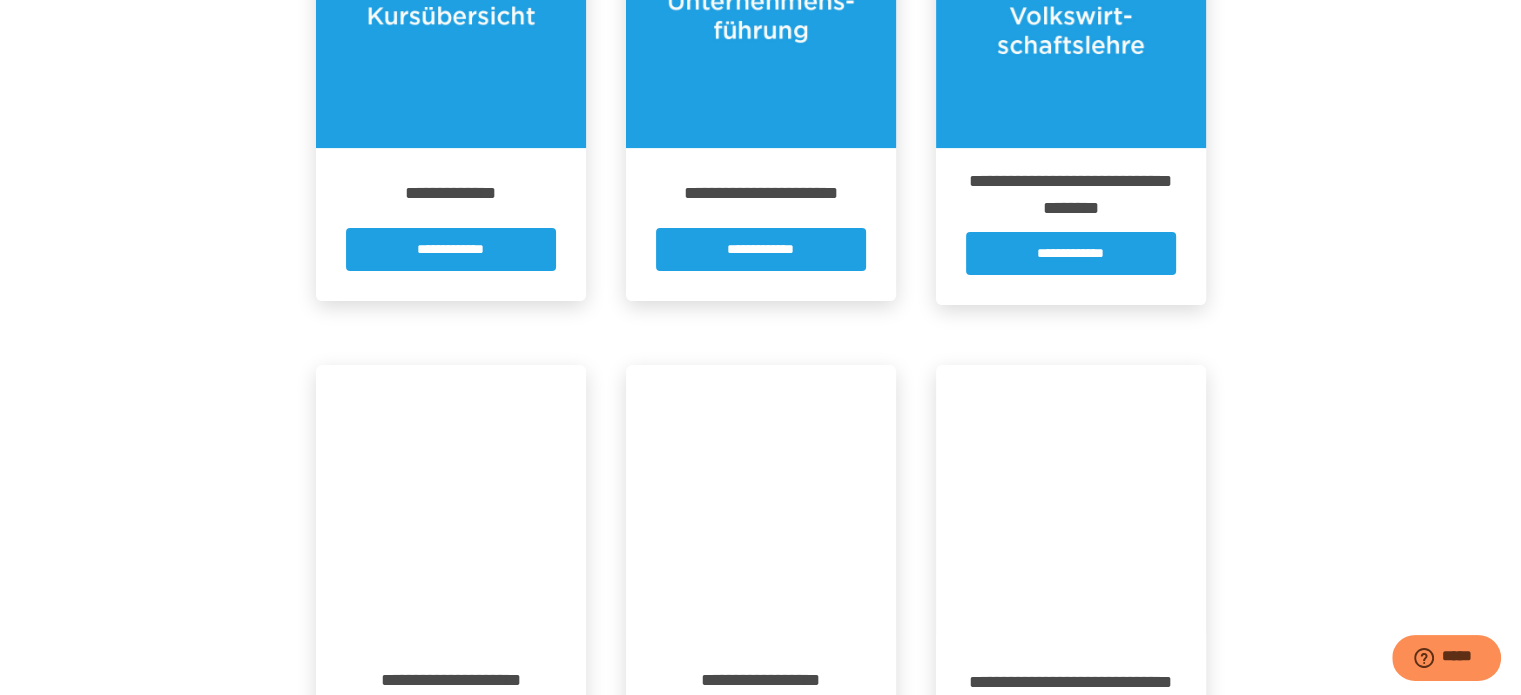 scroll, scrollTop: 923, scrollLeft: 0, axis: vertical 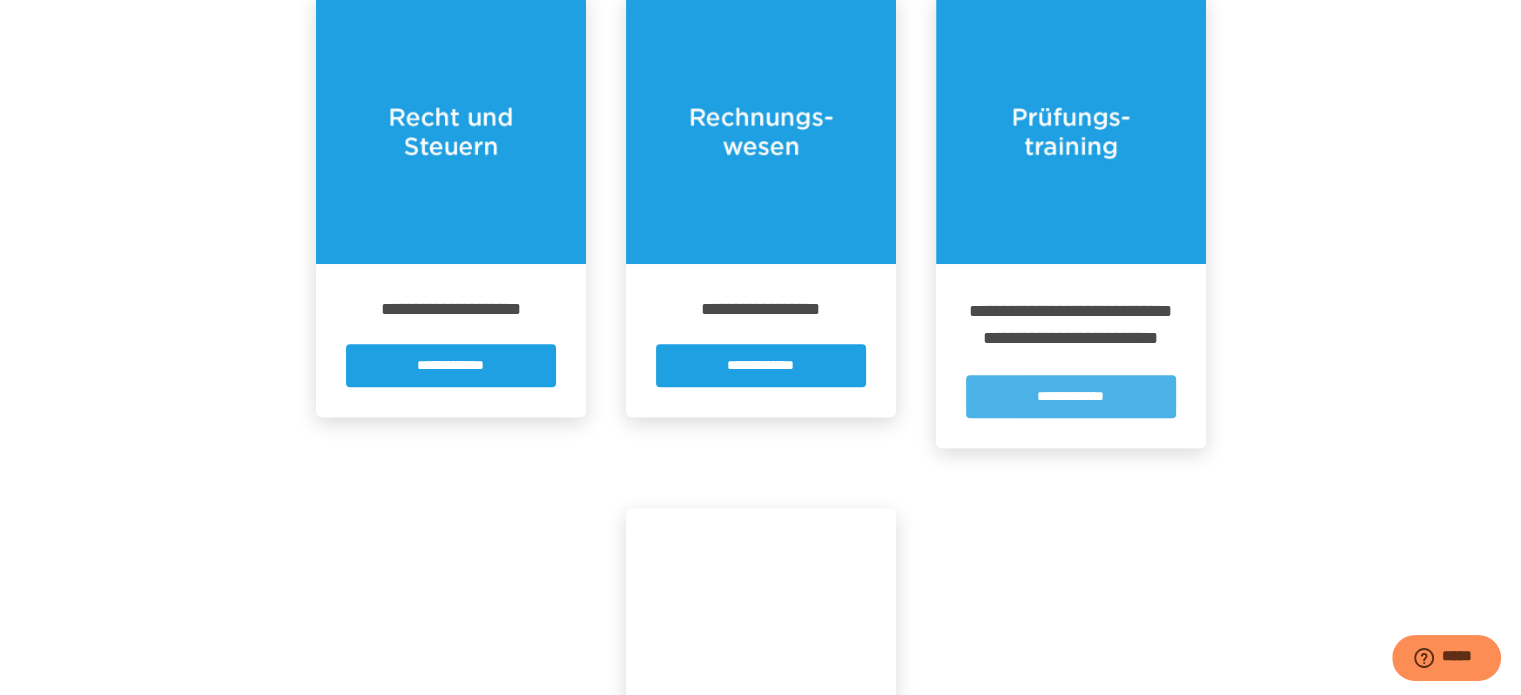 click on "**********" at bounding box center [1071, 396] 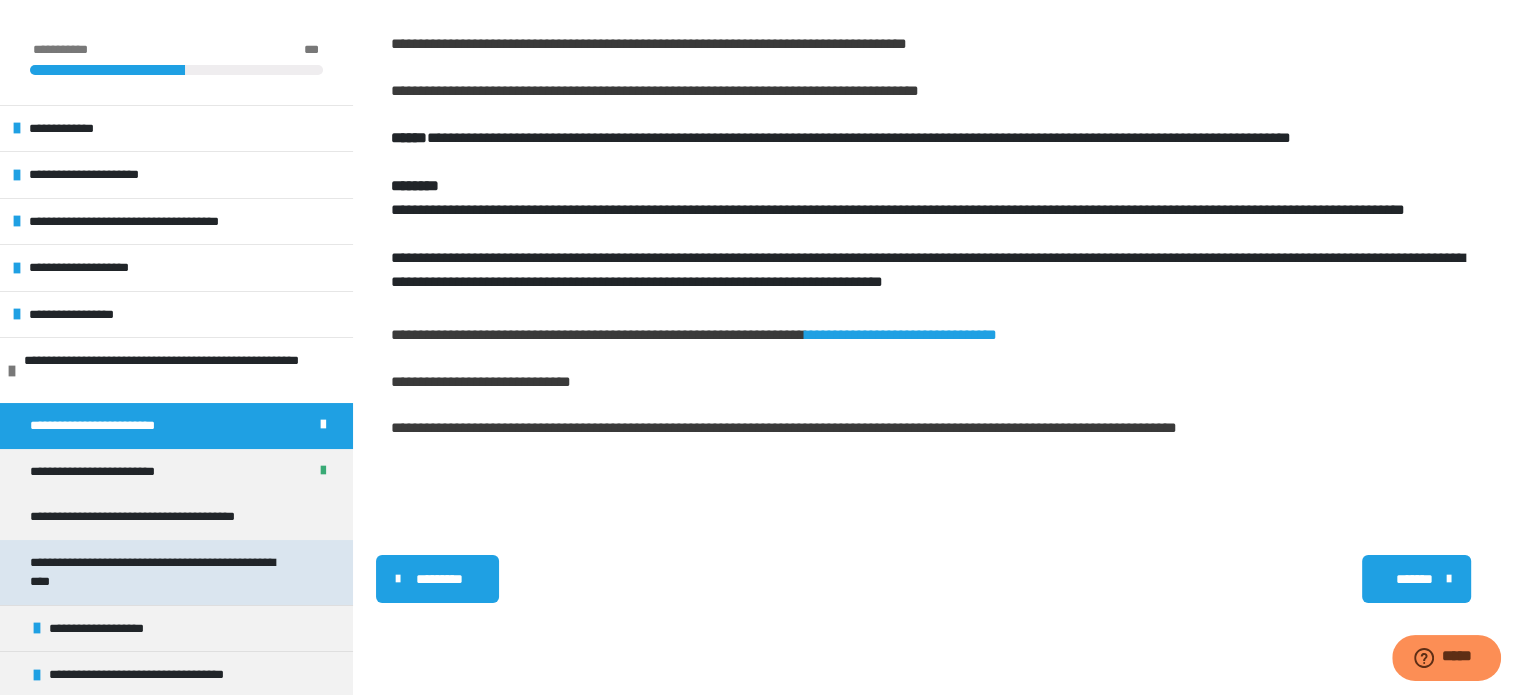 scroll, scrollTop: 300, scrollLeft: 0, axis: vertical 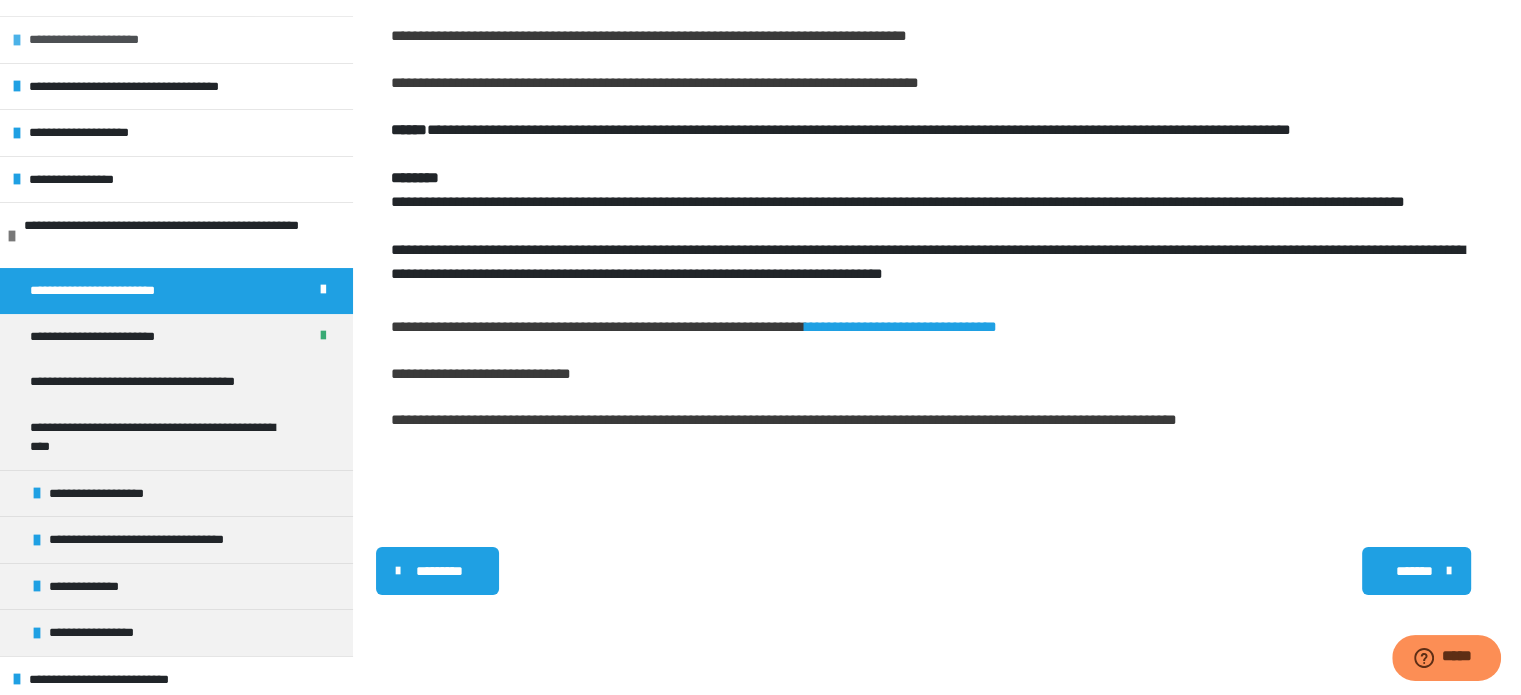 click on "**********" at bounding box center [176, 39] 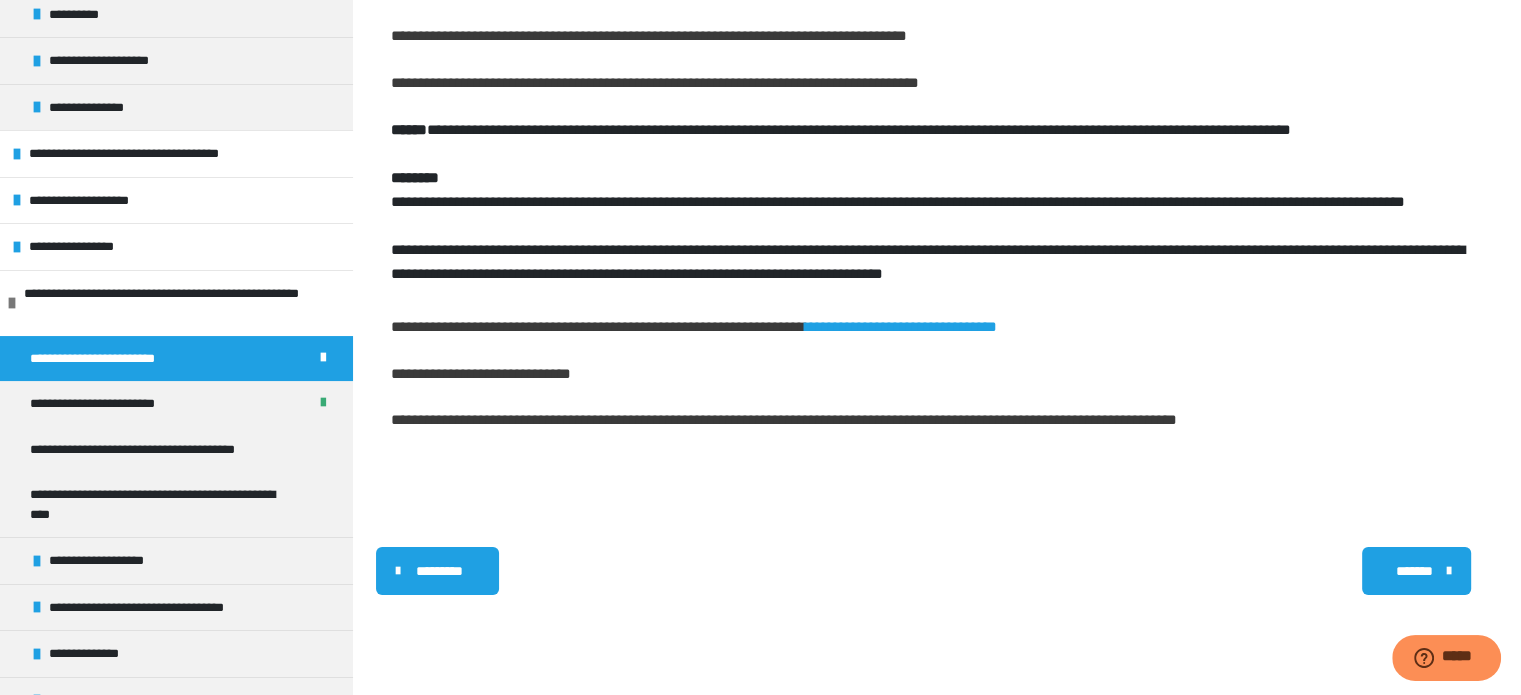 scroll, scrollTop: 273, scrollLeft: 0, axis: vertical 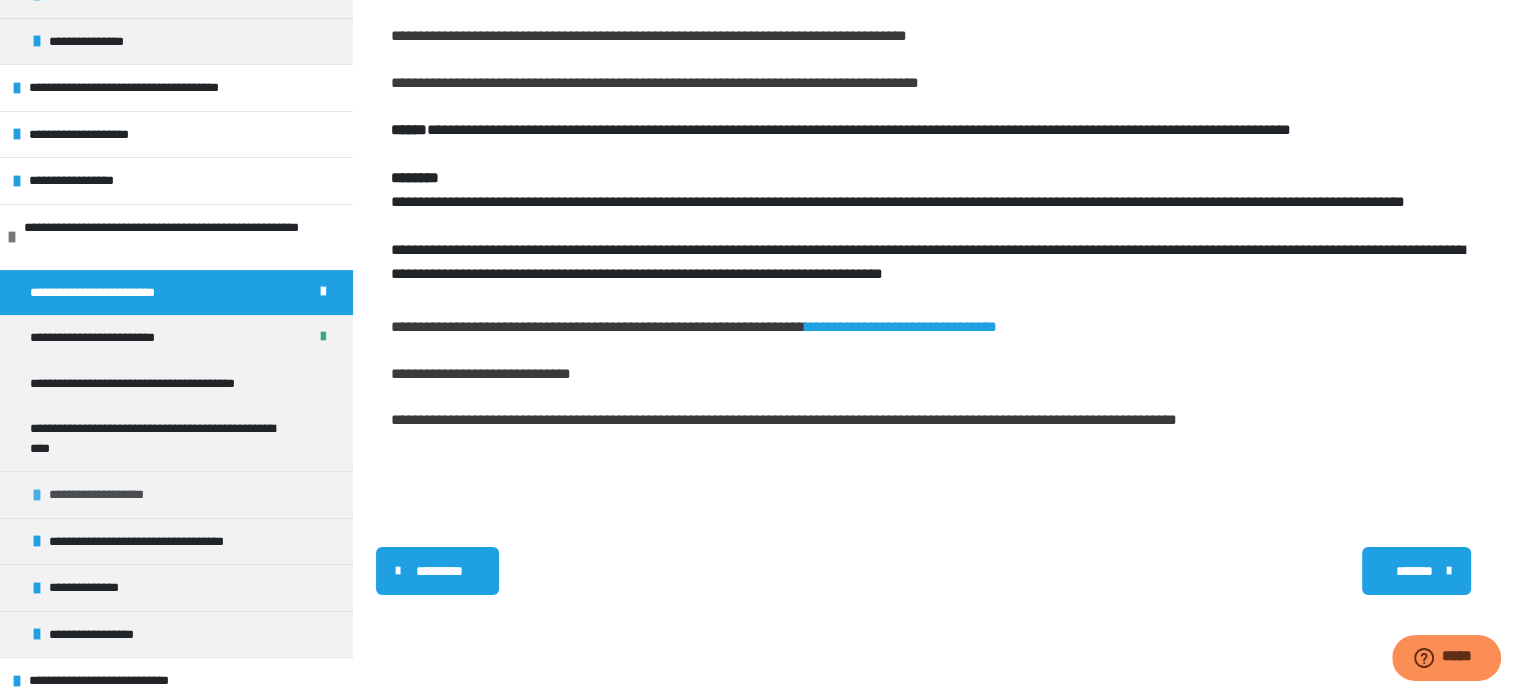 click on "**********" at bounding box center (176, 494) 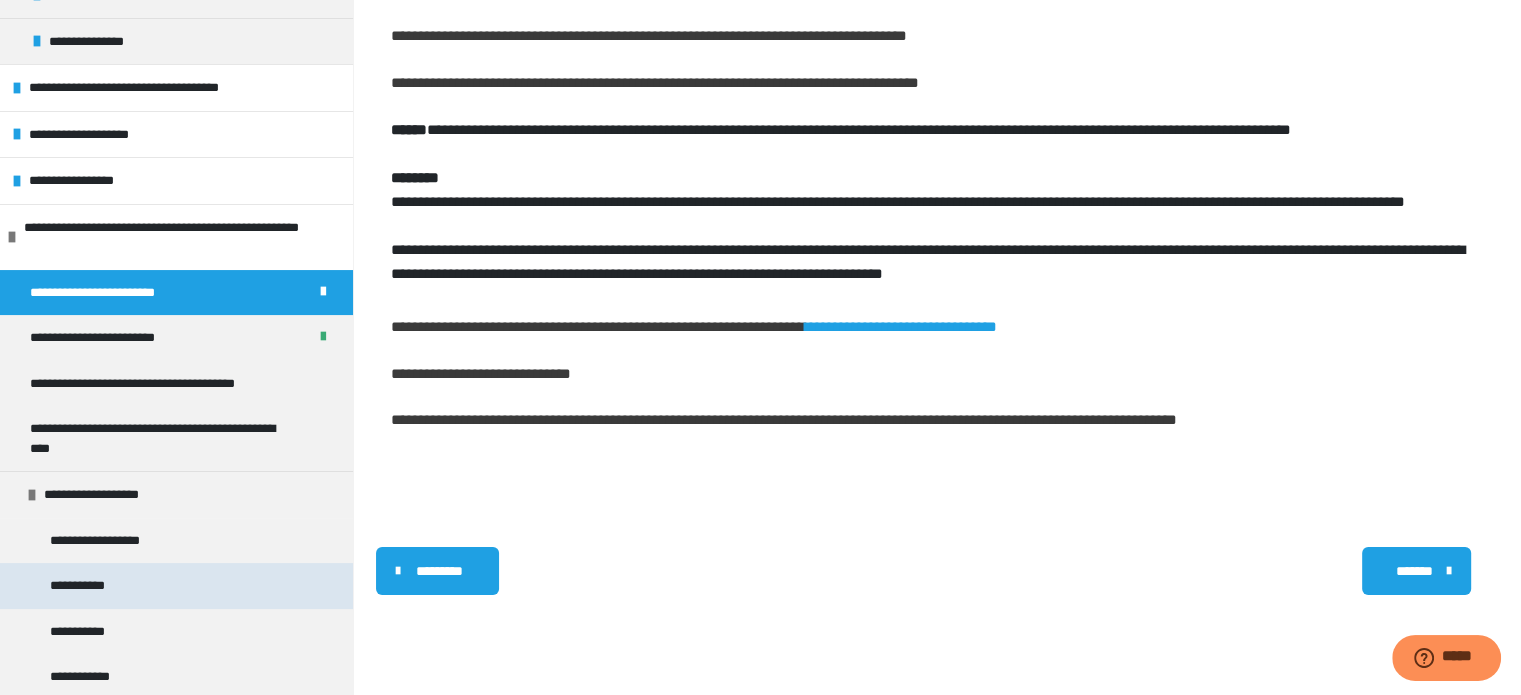 click on "**********" at bounding box center [86, 586] 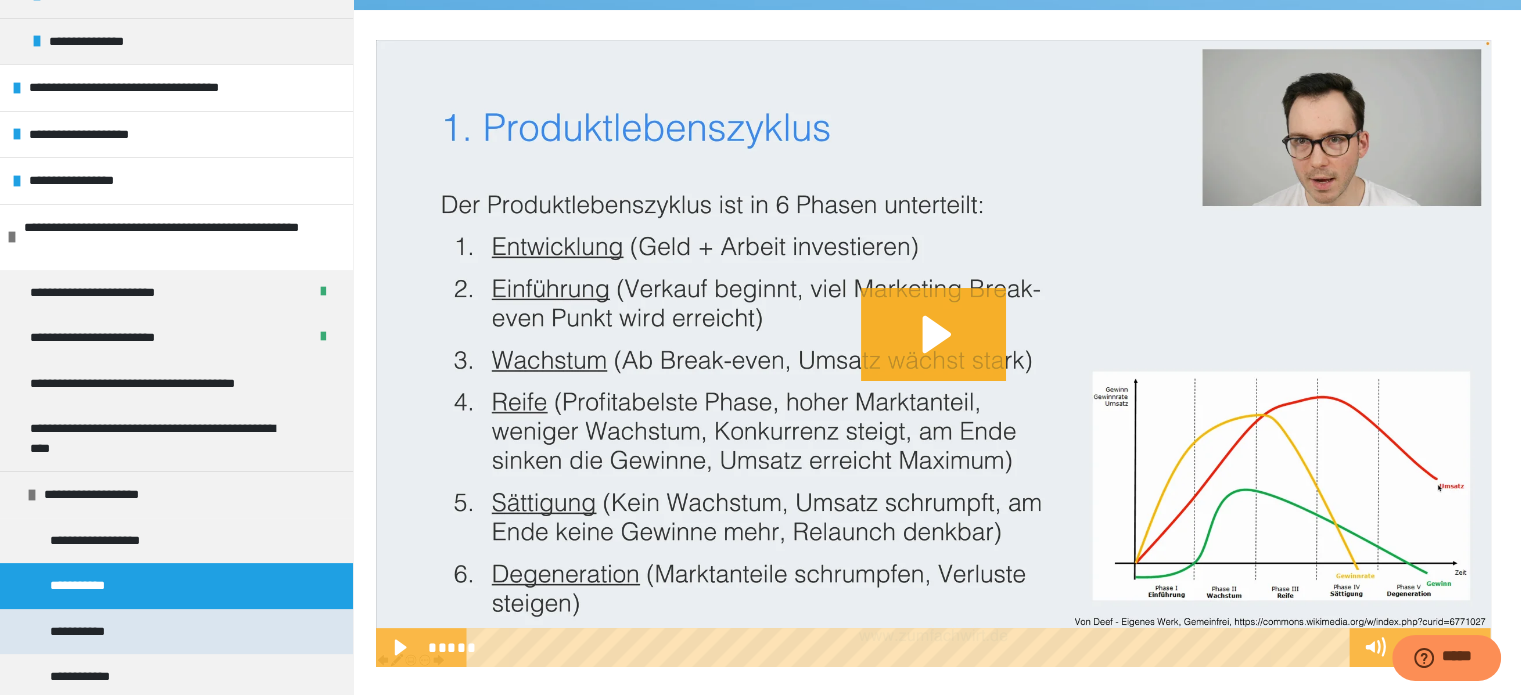 click on "**********" at bounding box center (87, 632) 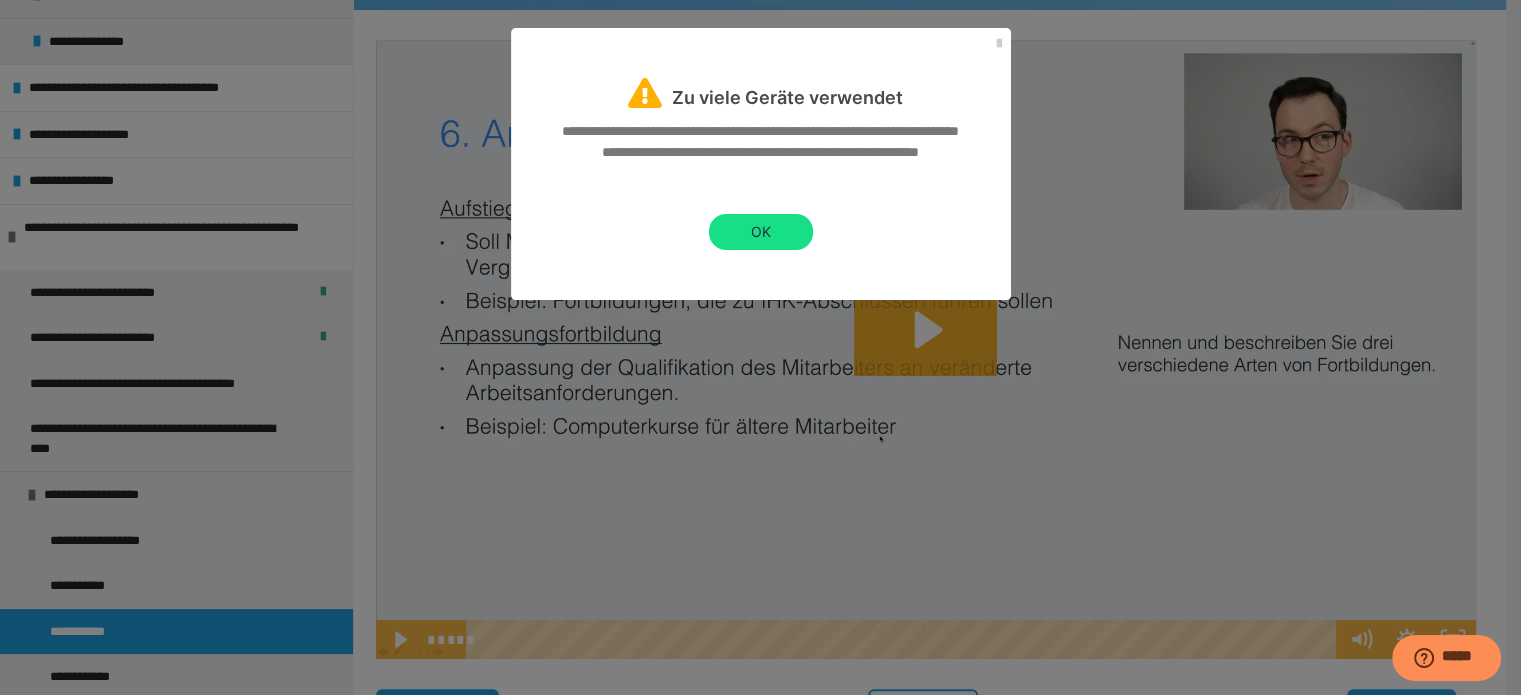 click on "OK" at bounding box center [761, 232] 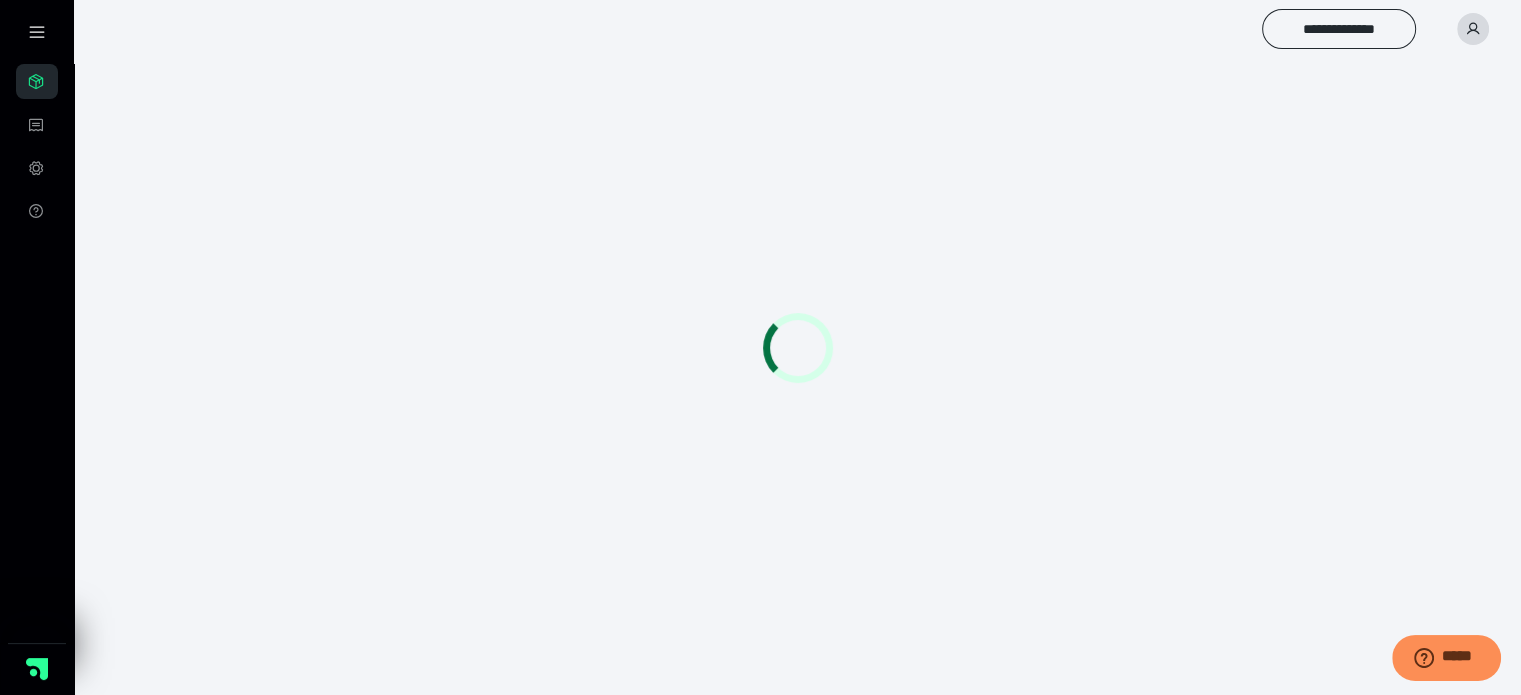 scroll, scrollTop: 0, scrollLeft: 0, axis: both 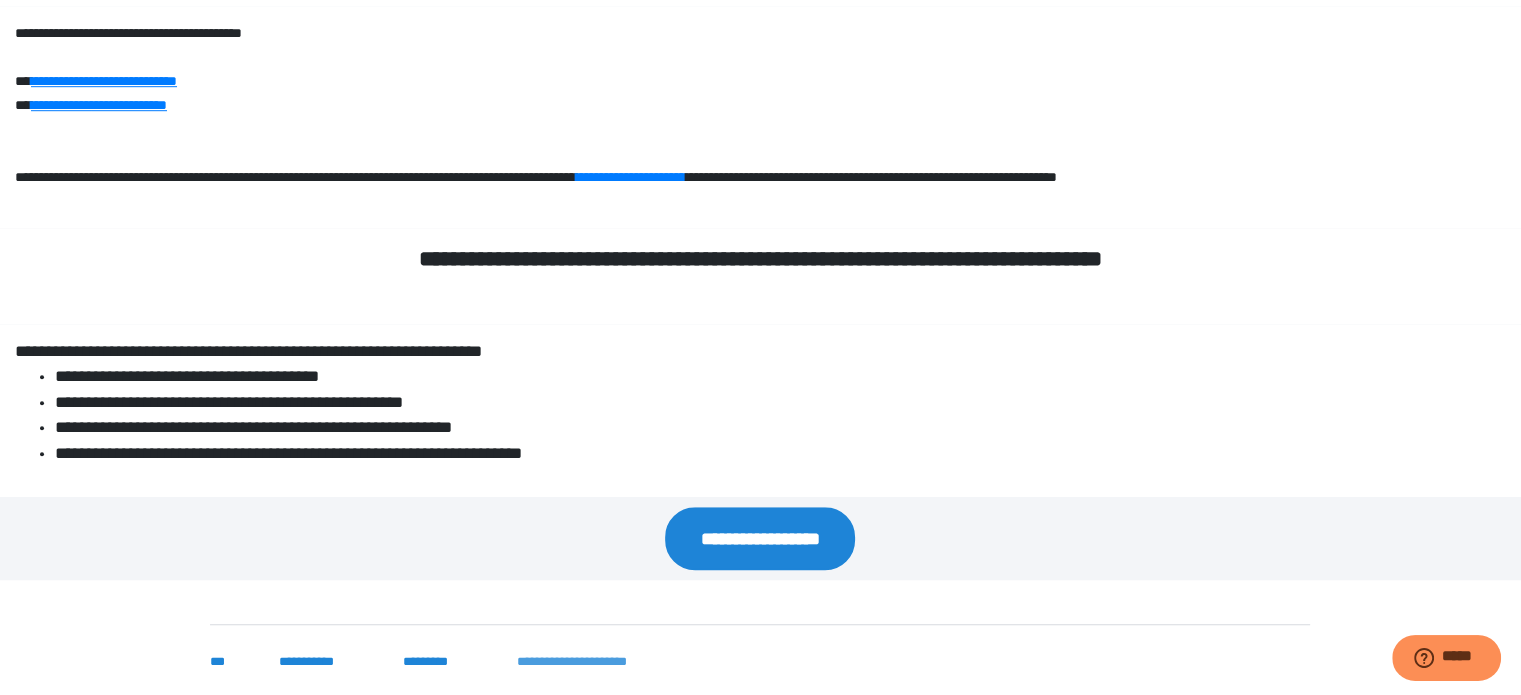 click on "**********" at bounding box center [592, 662] 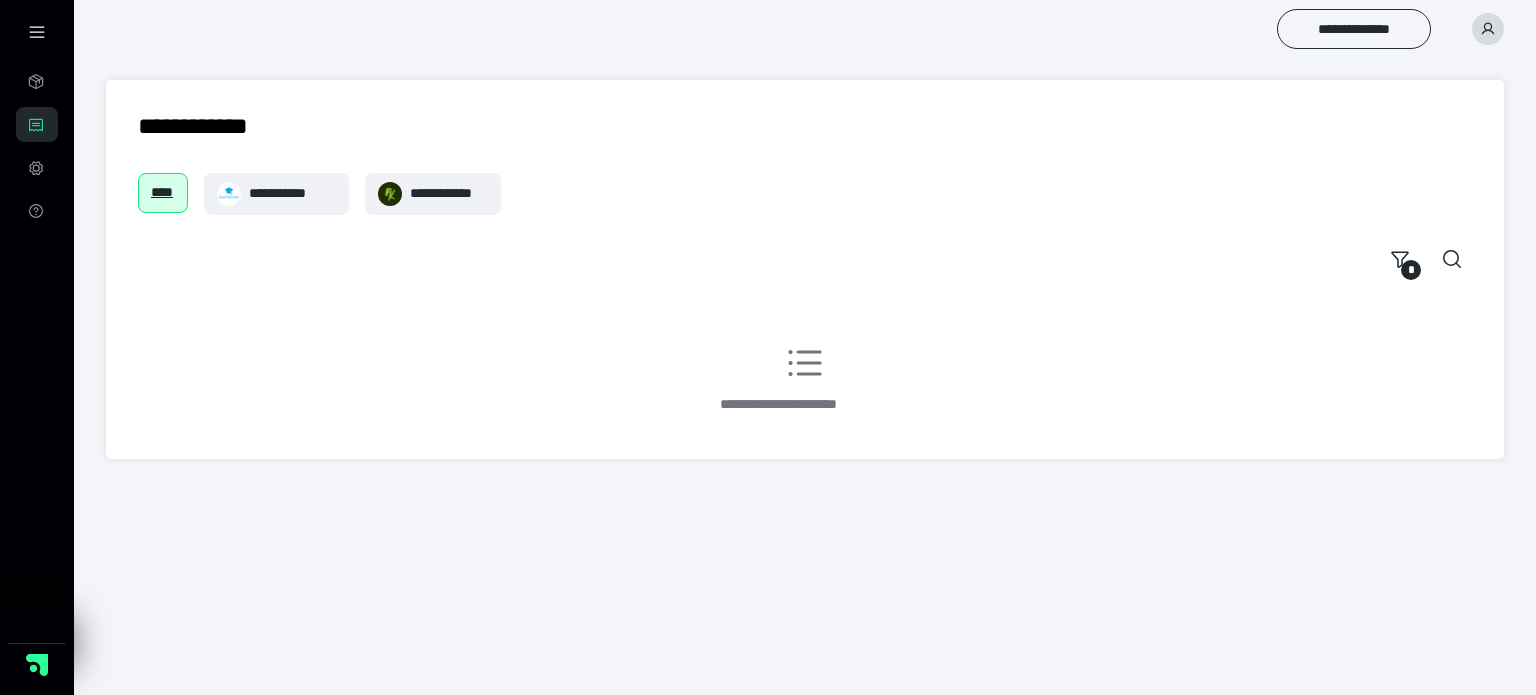 scroll, scrollTop: 0, scrollLeft: 0, axis: both 